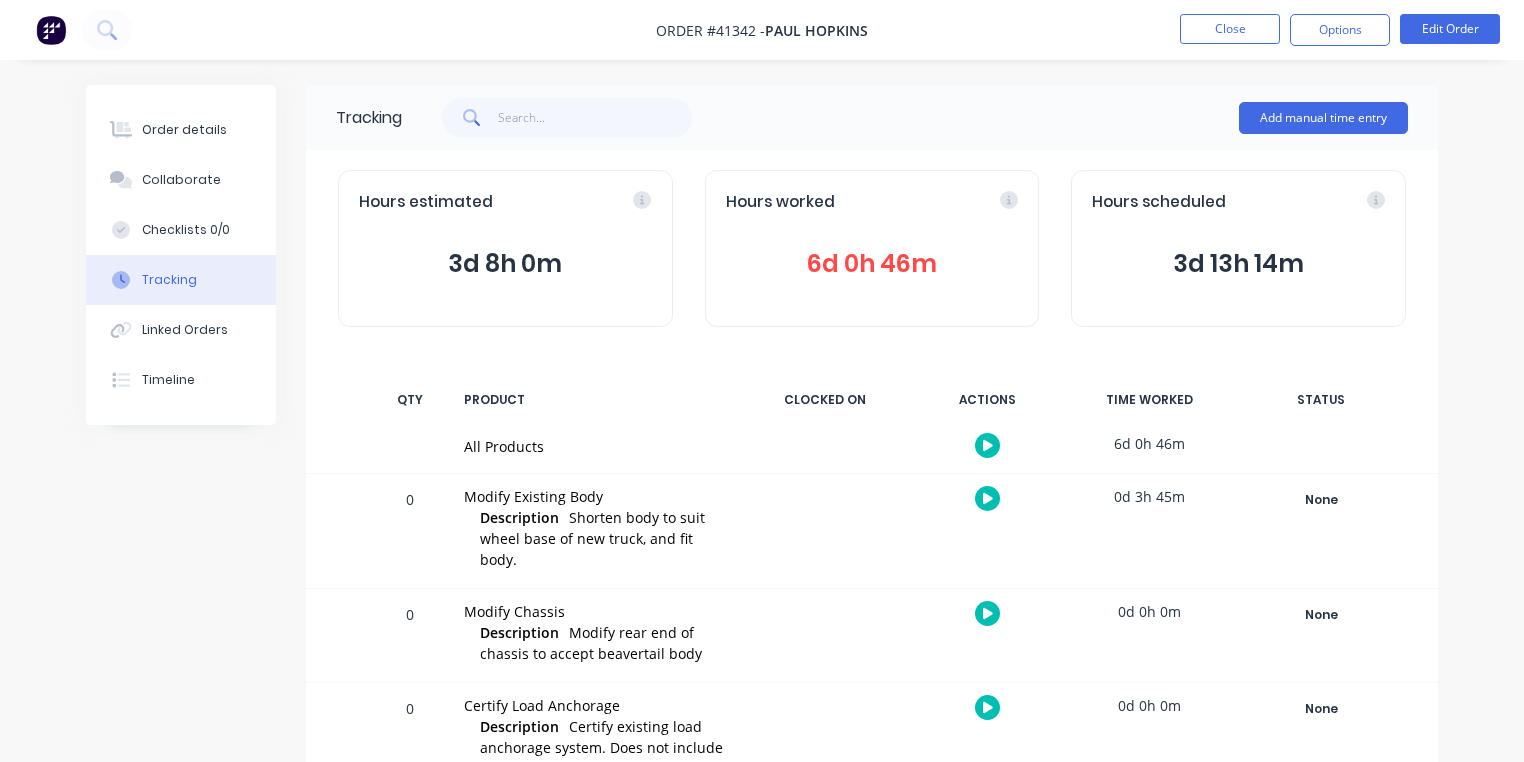 scroll, scrollTop: 1, scrollLeft: 0, axis: vertical 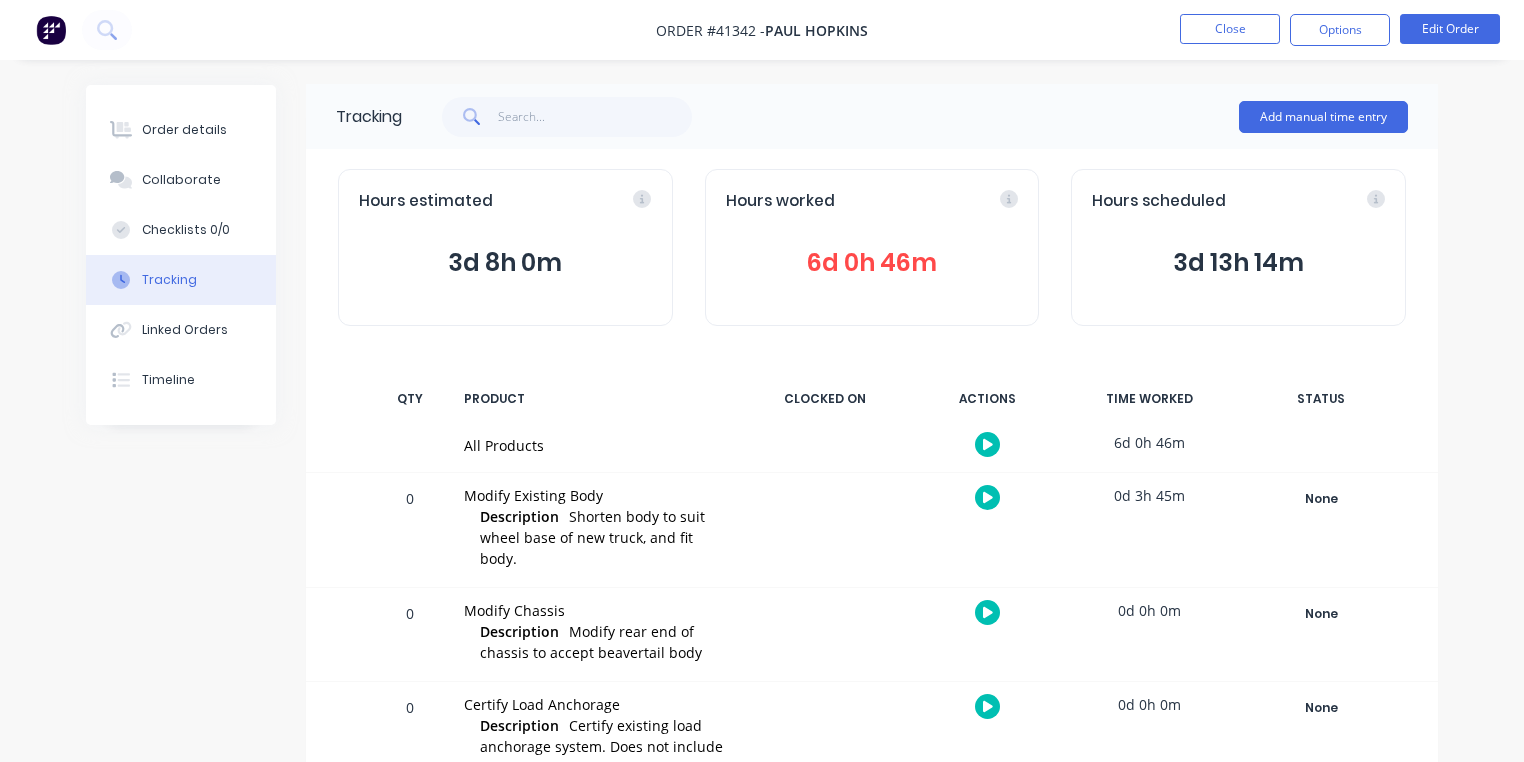 click at bounding box center [51, 30] 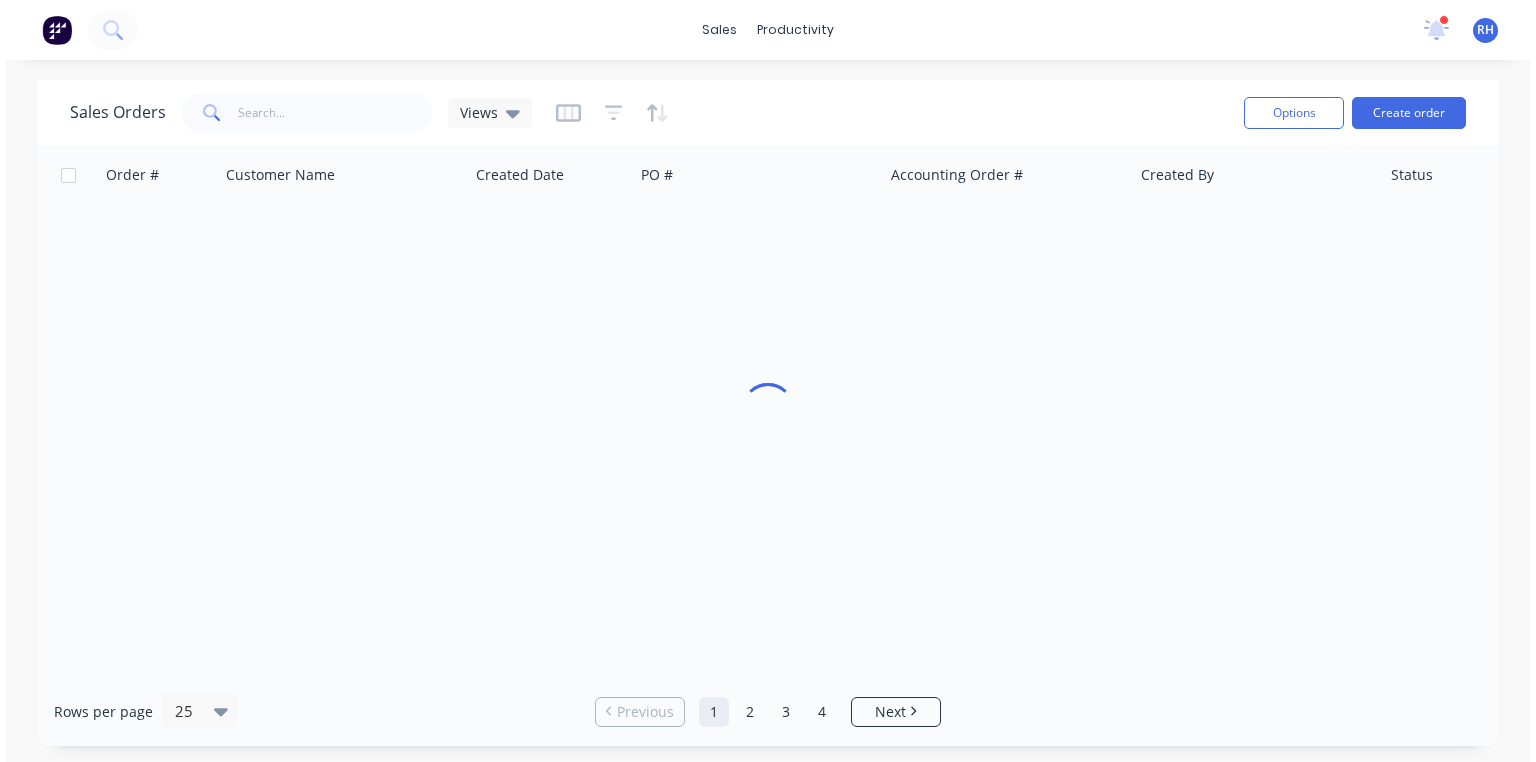 scroll, scrollTop: 0, scrollLeft: 0, axis: both 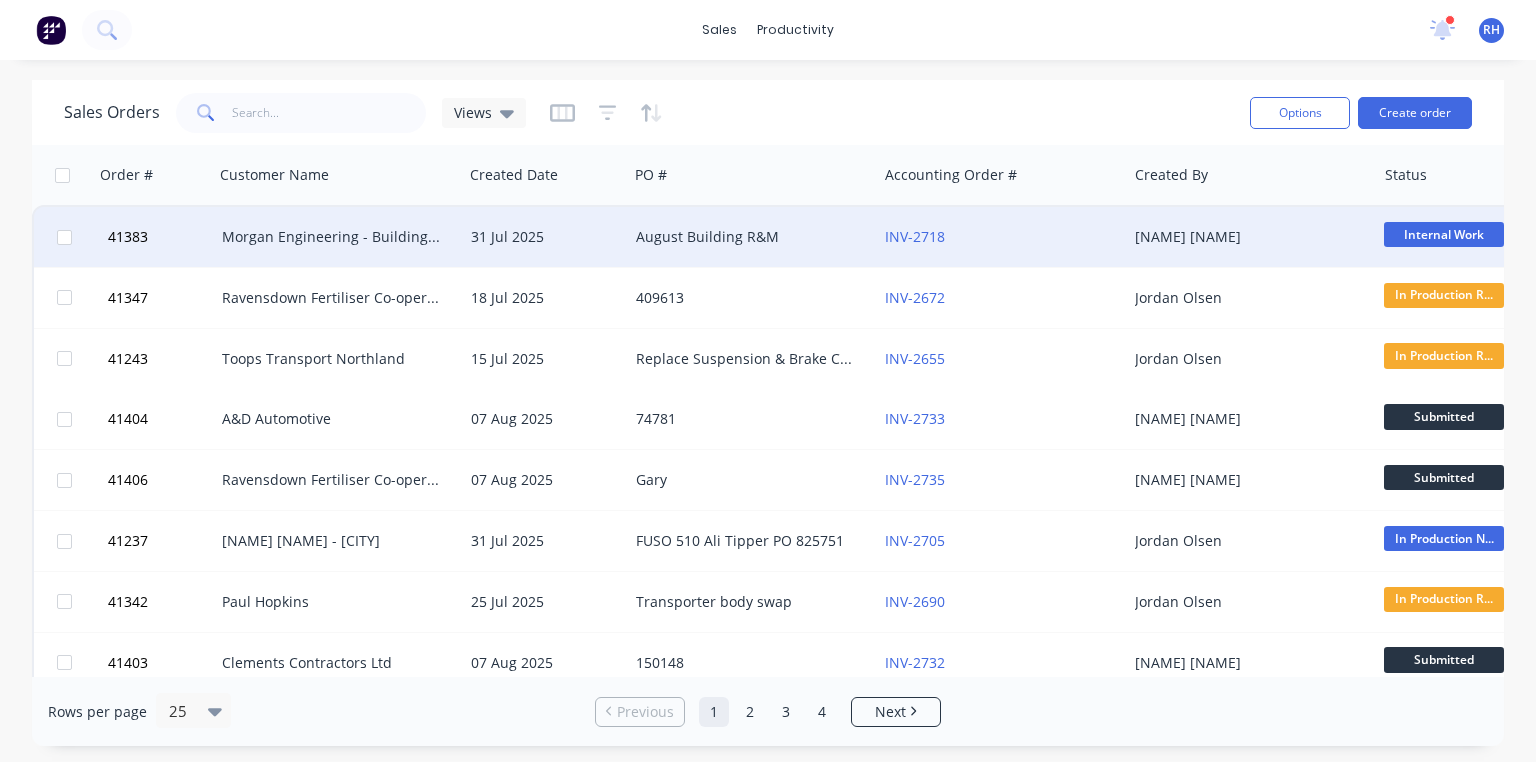 click on "Morgan Engineering - Building R M" at bounding box center [333, 237] 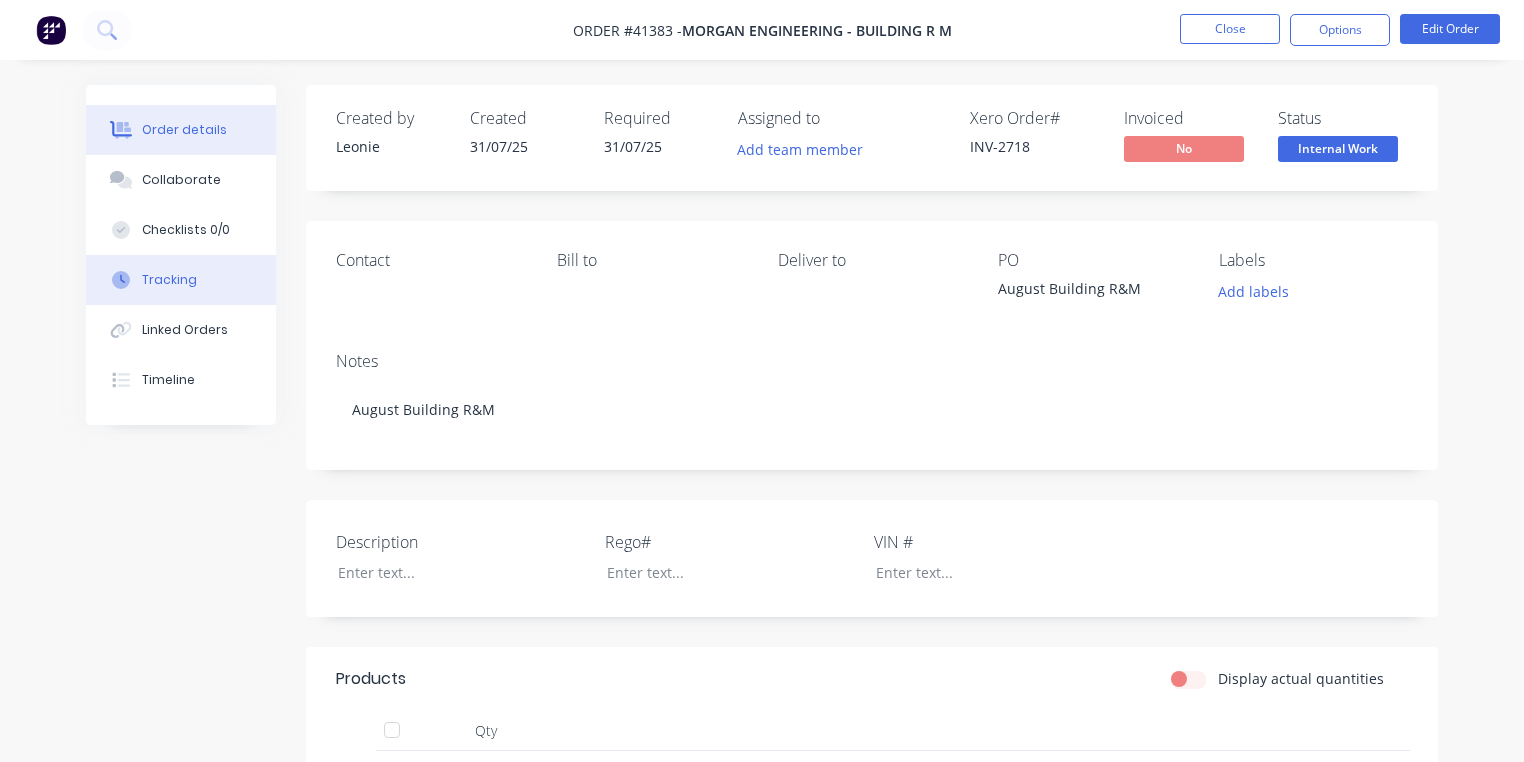 click on "Tracking" at bounding box center (169, 280) 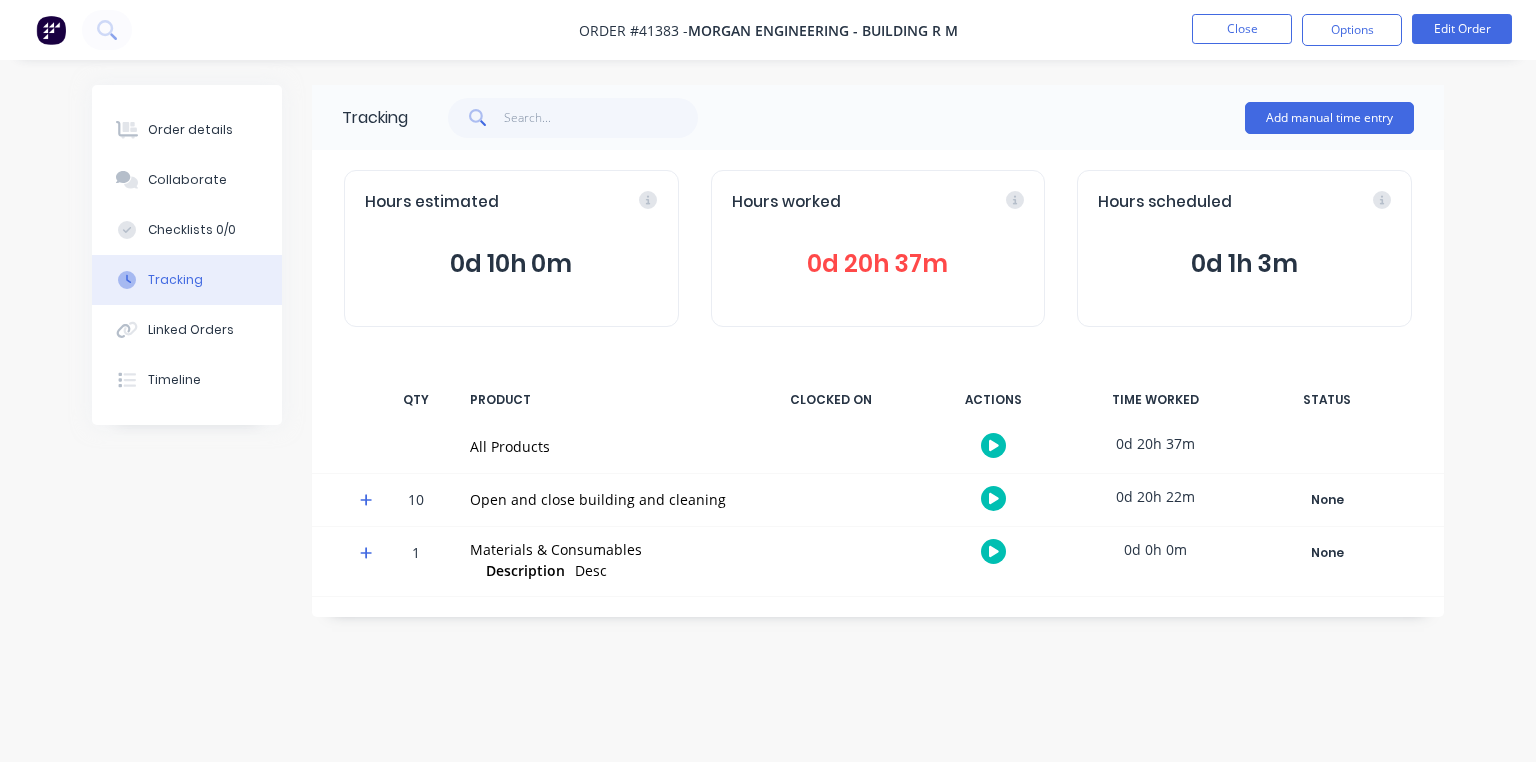 click at bounding box center (370, 503) 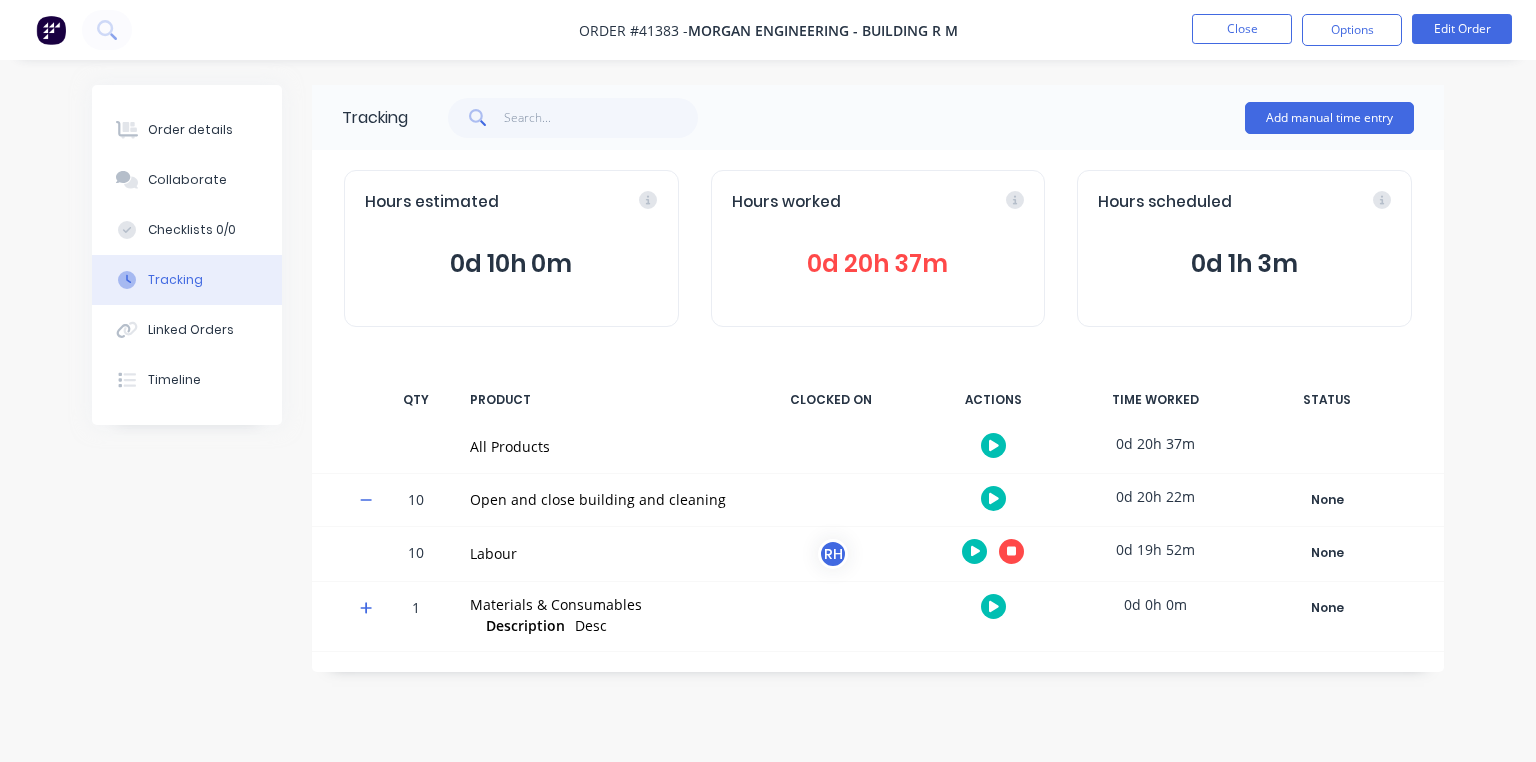 click 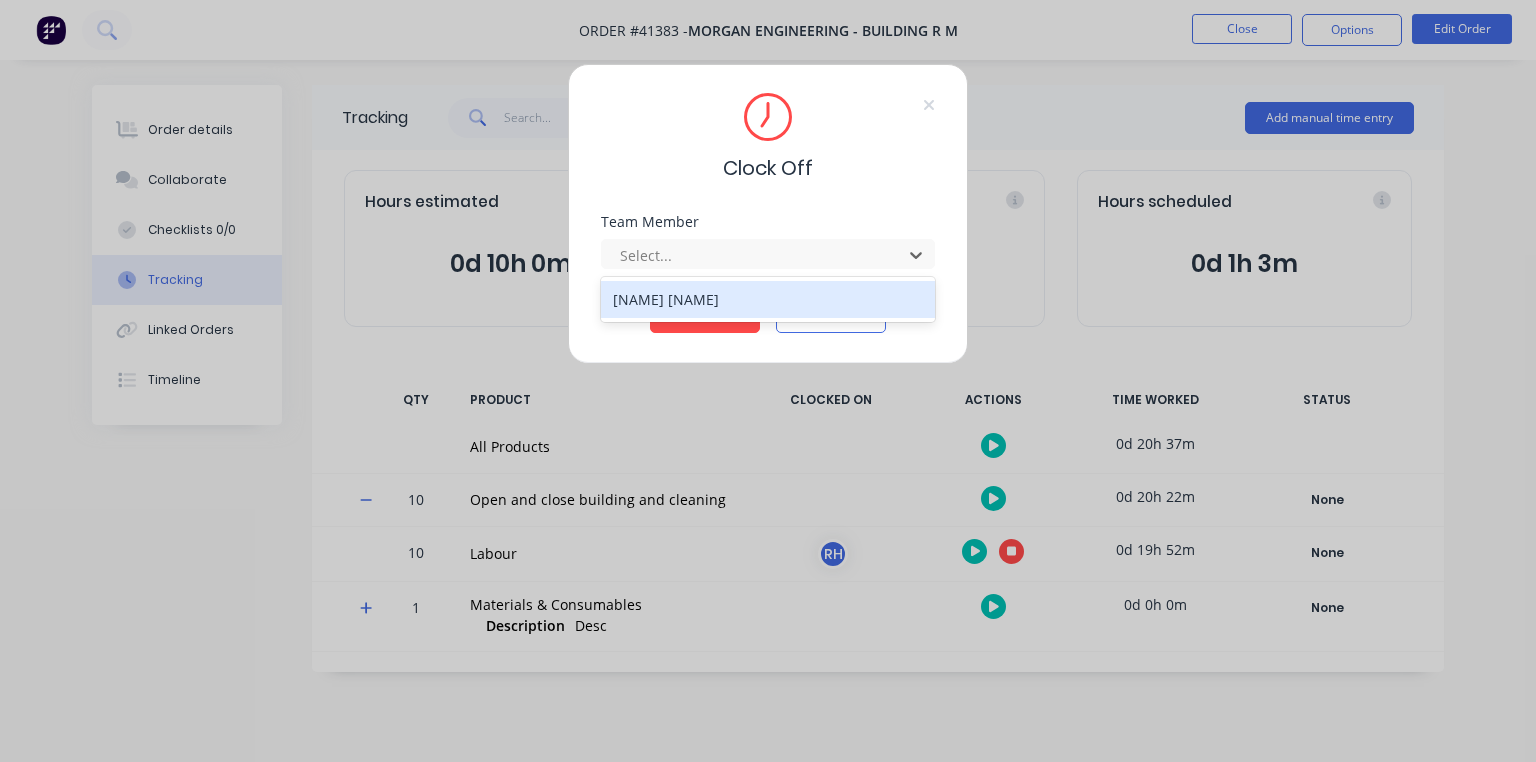 click on "[NAME] [NAME]" at bounding box center (768, 299) 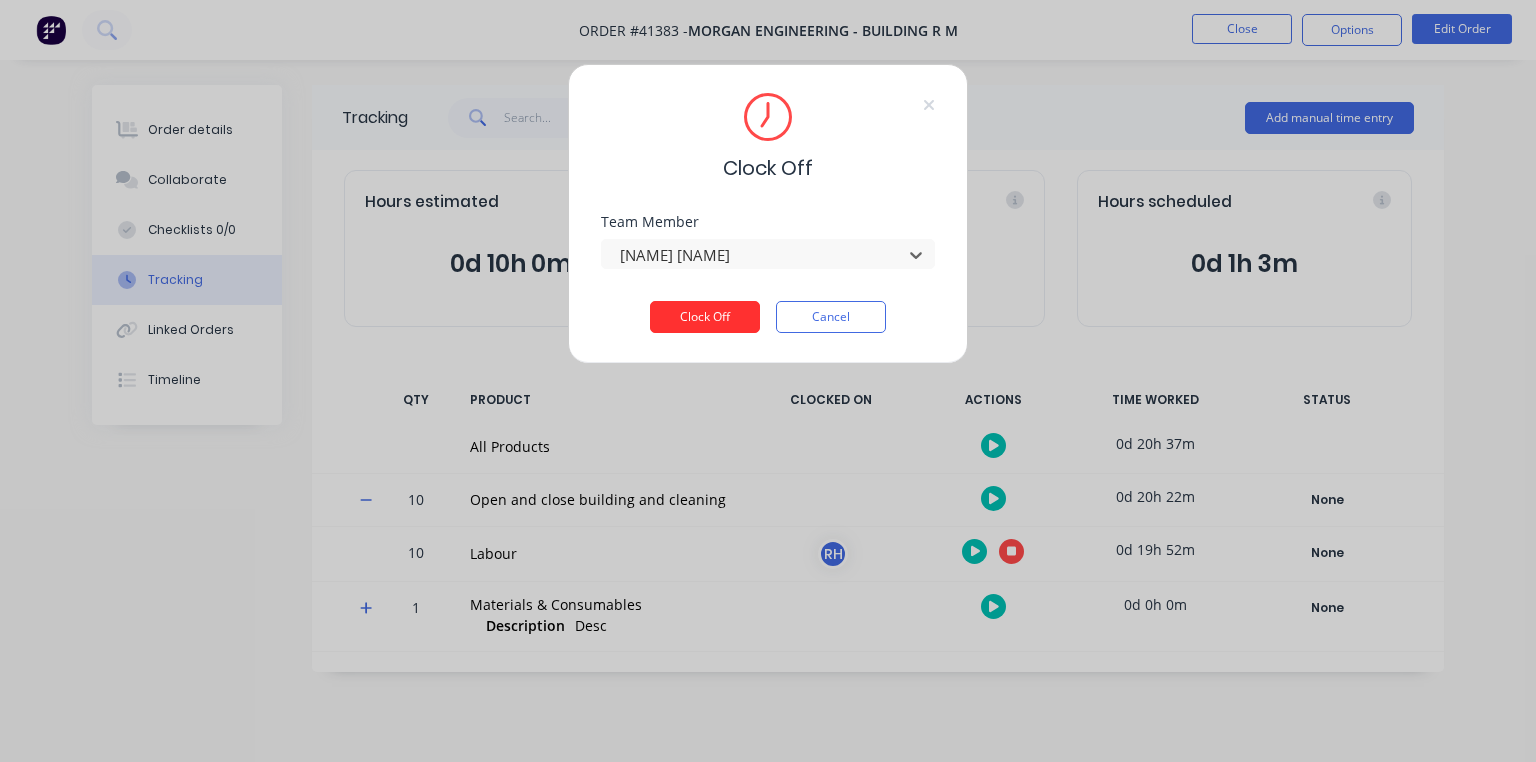 click on "Clock Off" at bounding box center [705, 317] 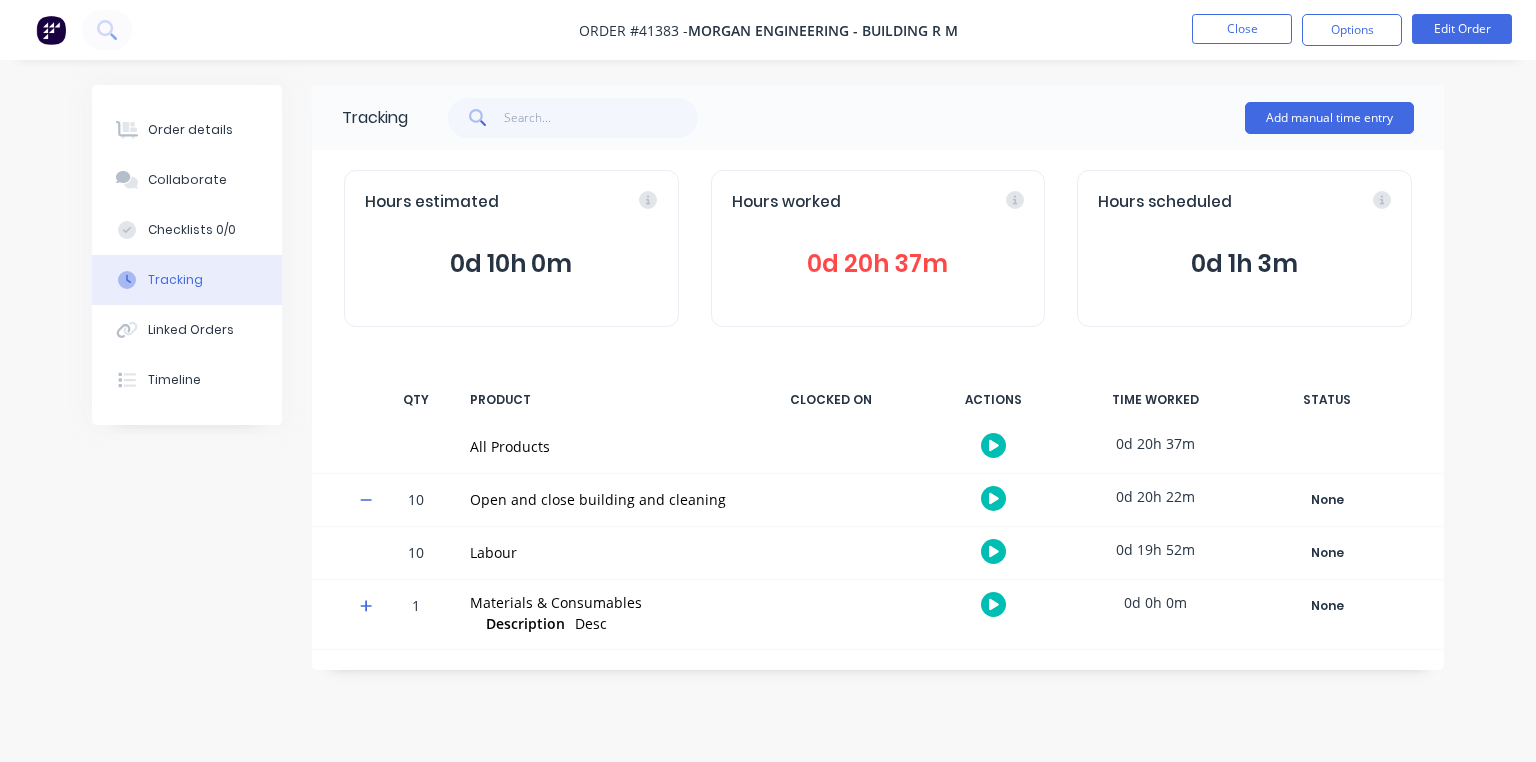 click at bounding box center (51, 30) 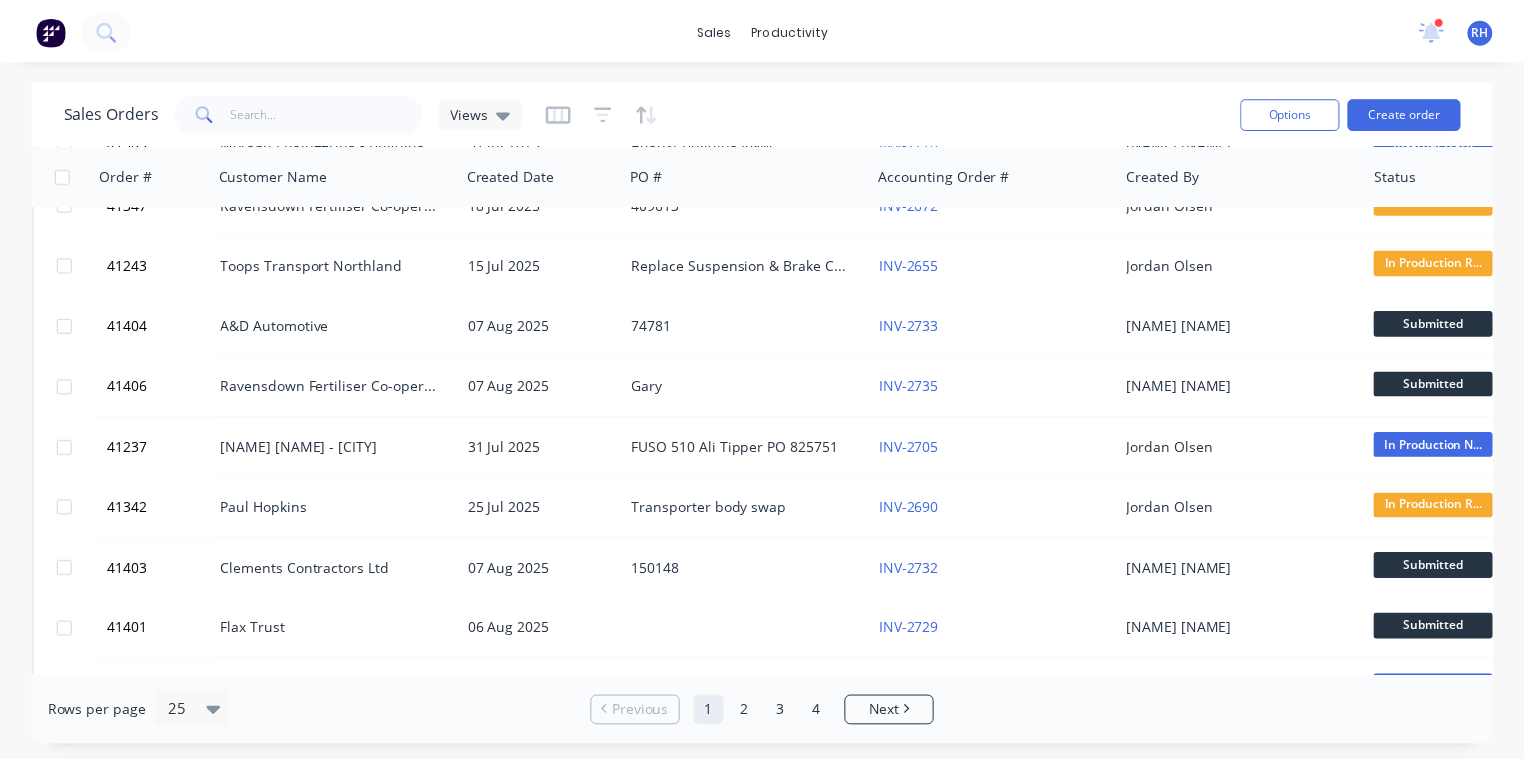 scroll, scrollTop: 95, scrollLeft: 0, axis: vertical 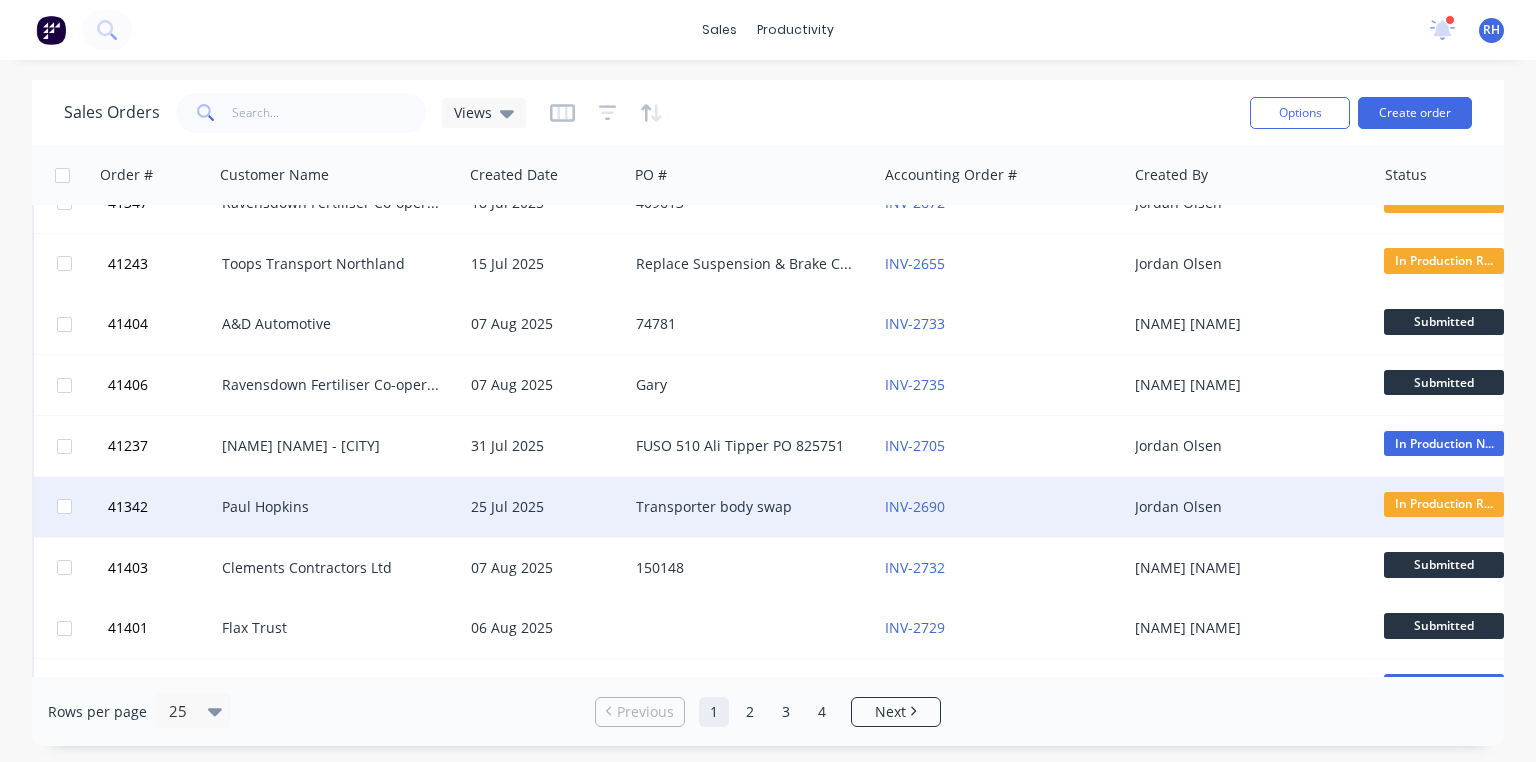 click on "Paul Hopkins" at bounding box center [333, 507] 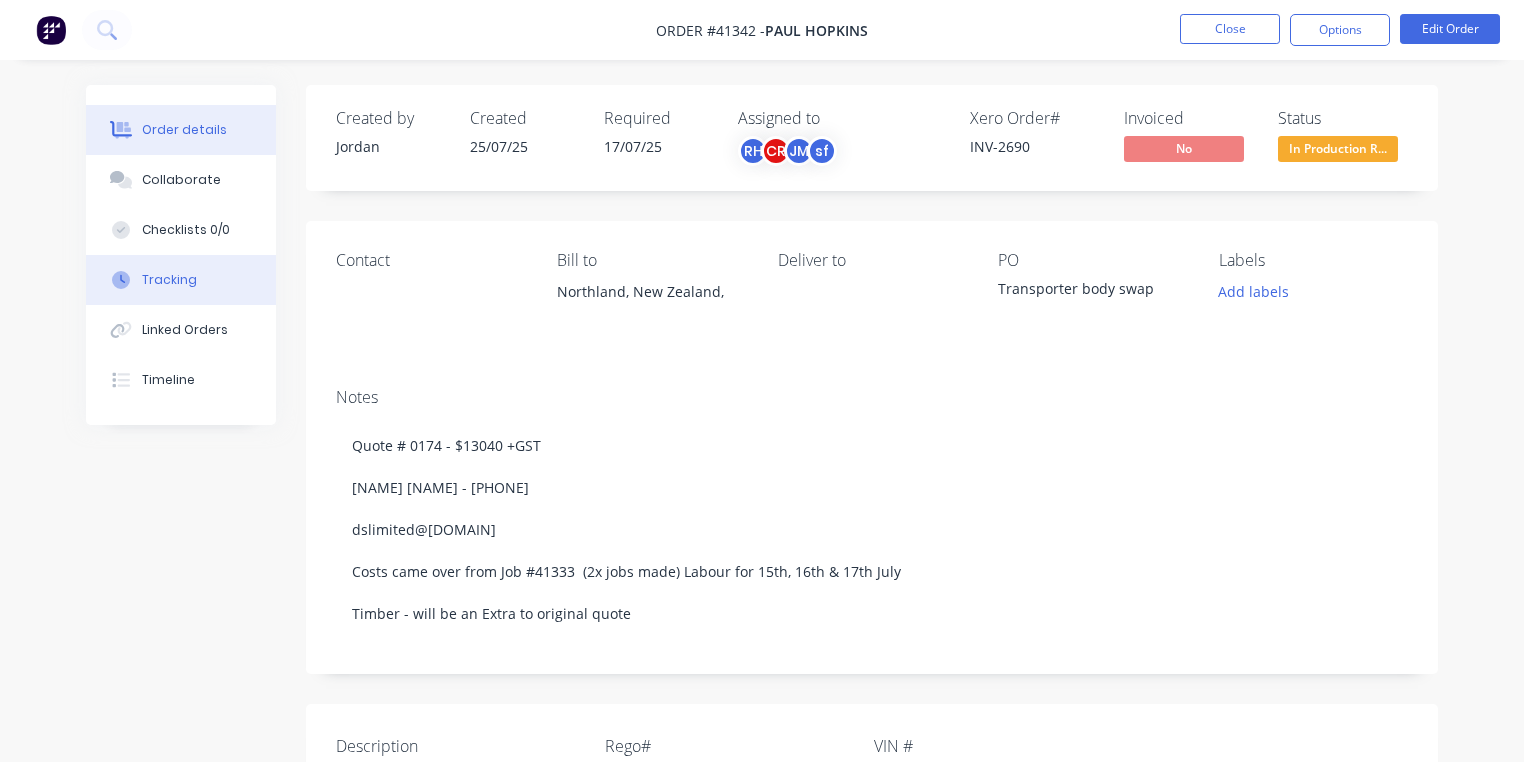 click on "Tracking" at bounding box center [181, 280] 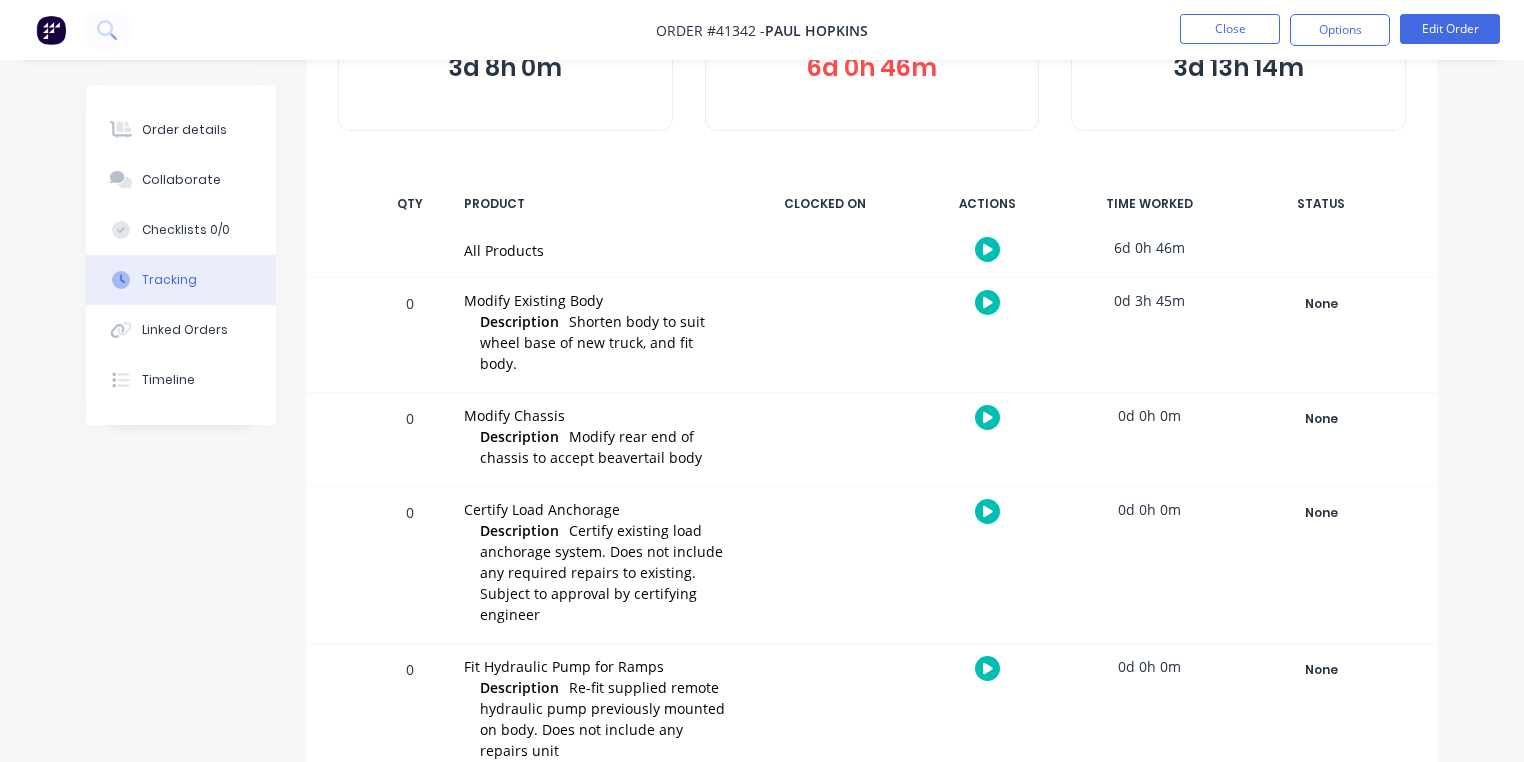 scroll, scrollTop: 471, scrollLeft: 0, axis: vertical 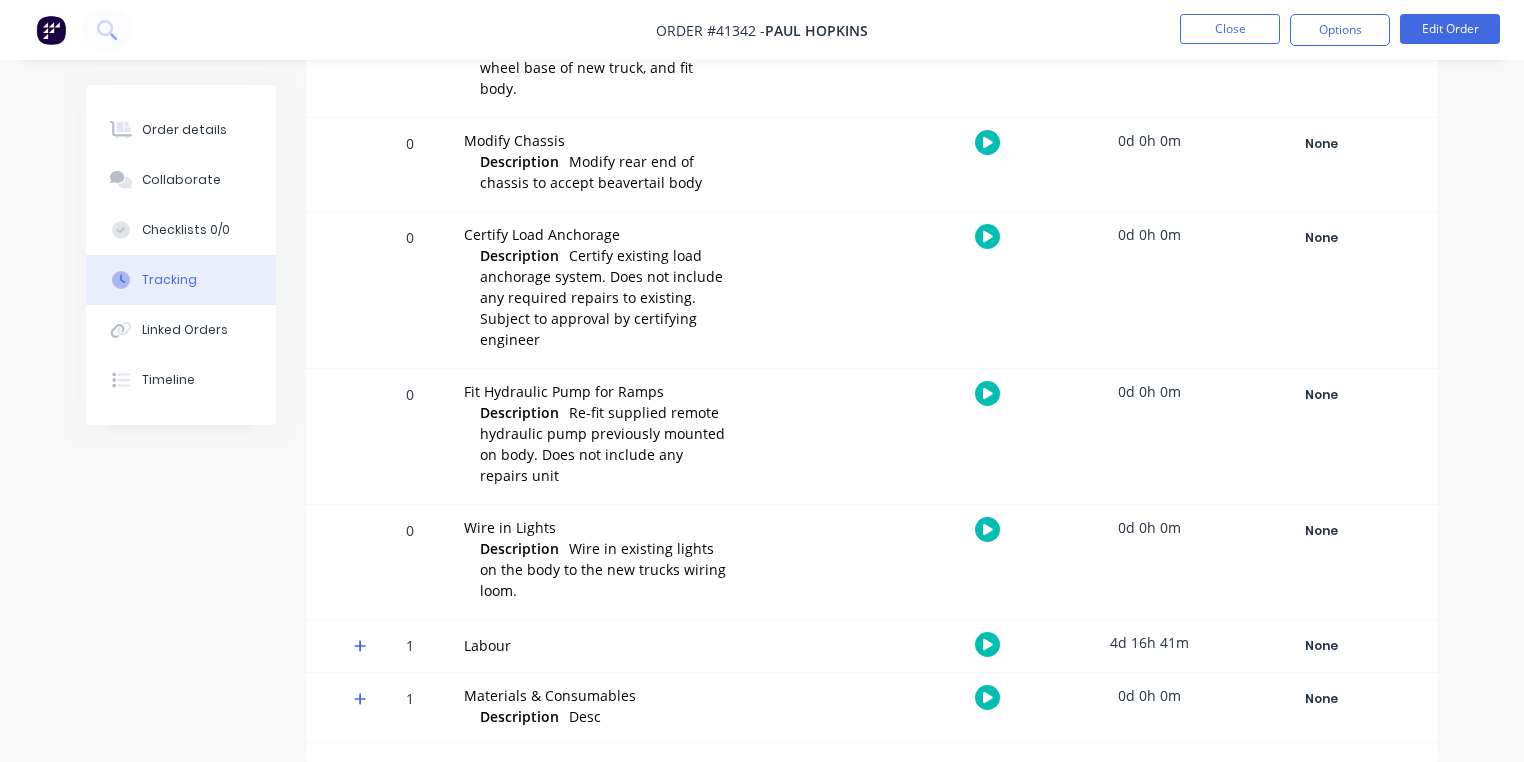 click 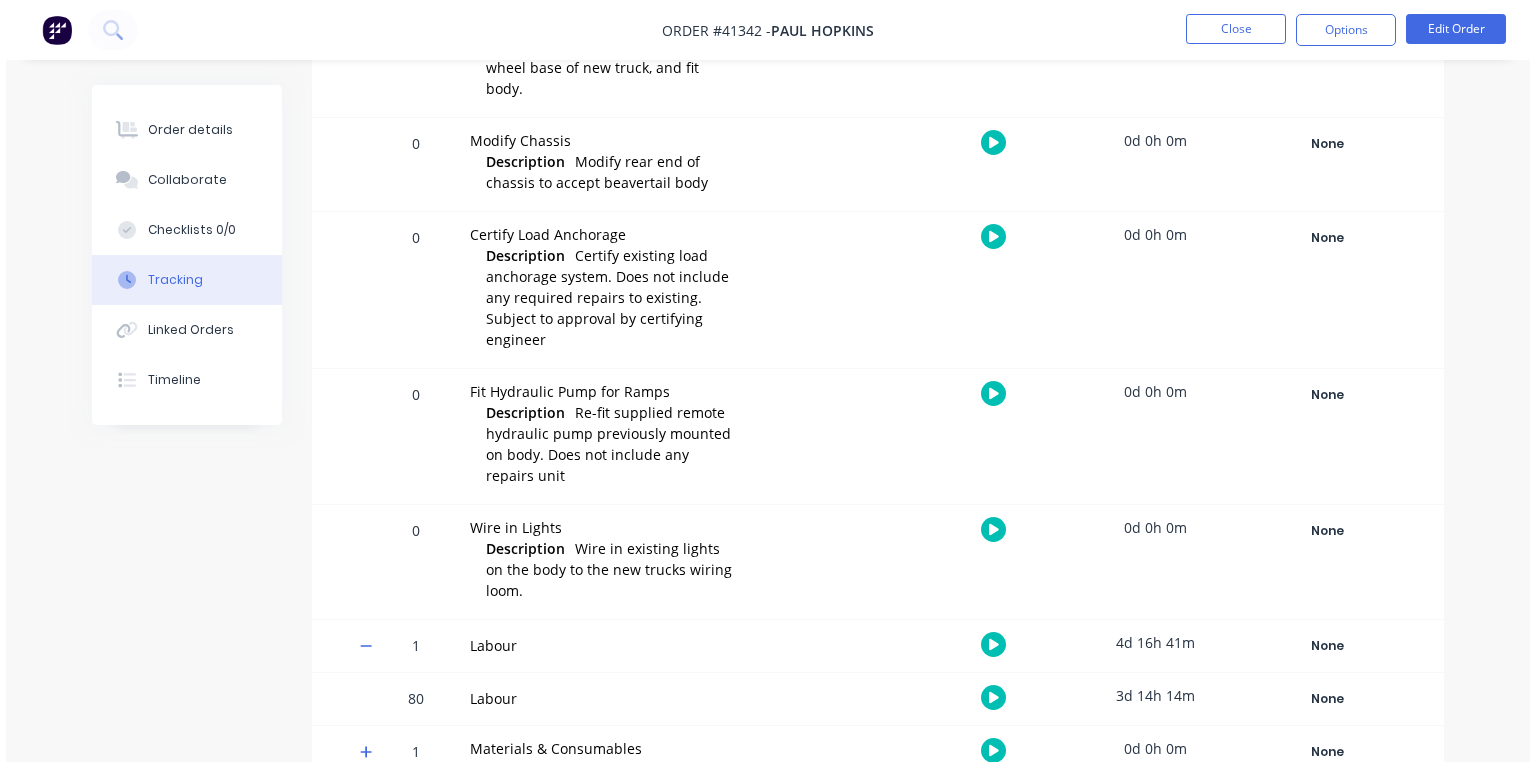 scroll, scrollTop: 524, scrollLeft: 0, axis: vertical 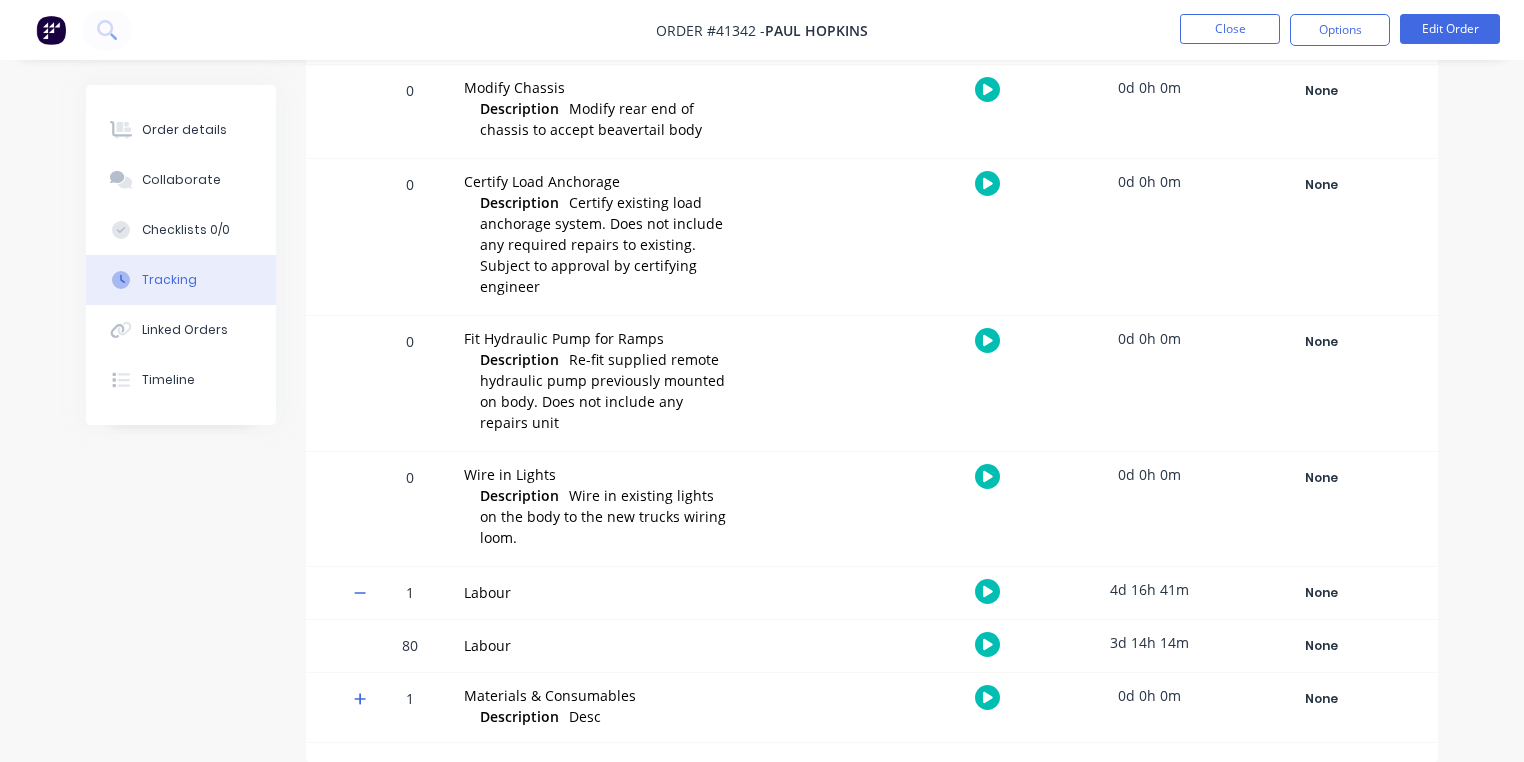 click 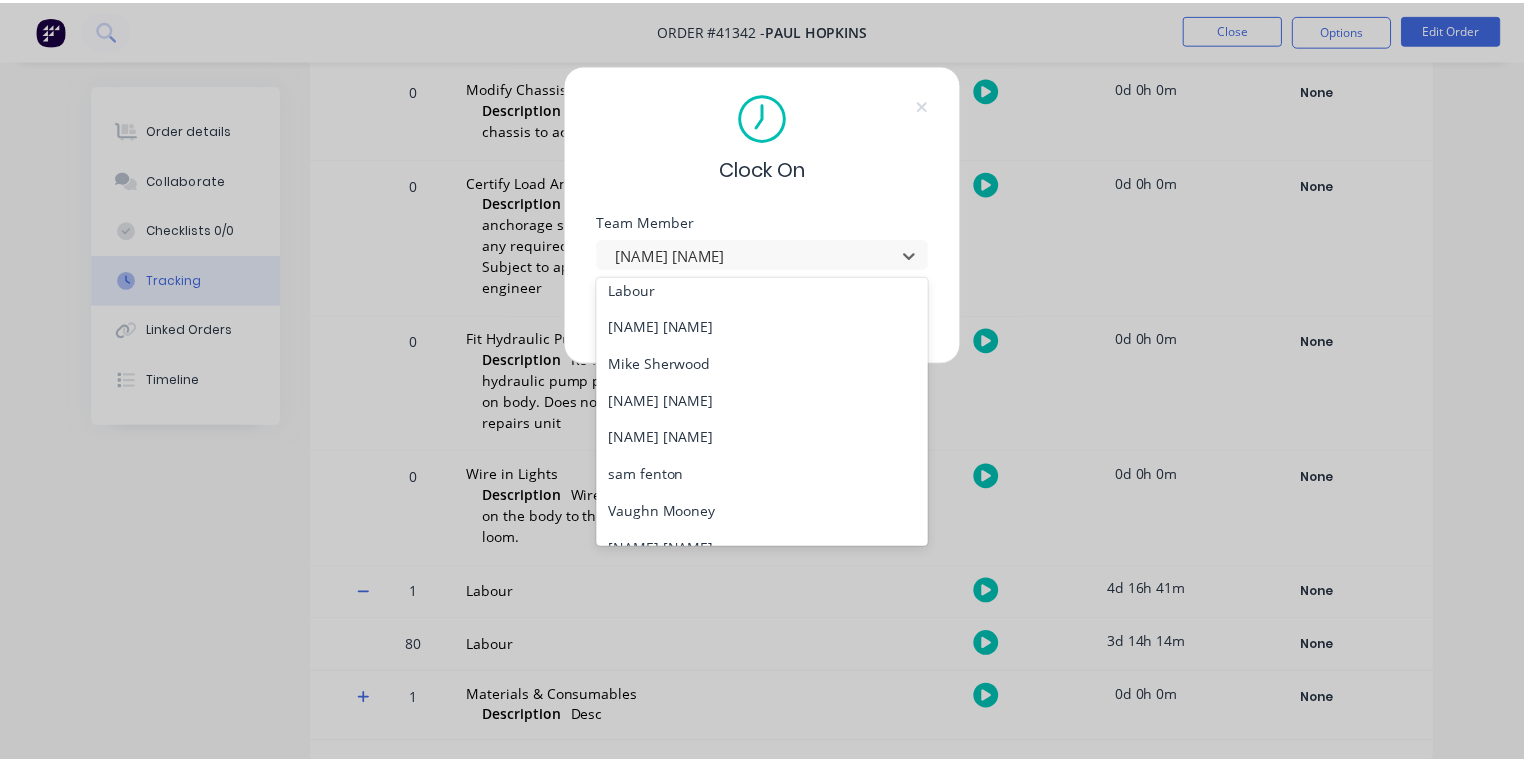 scroll, scrollTop: 292, scrollLeft: 0, axis: vertical 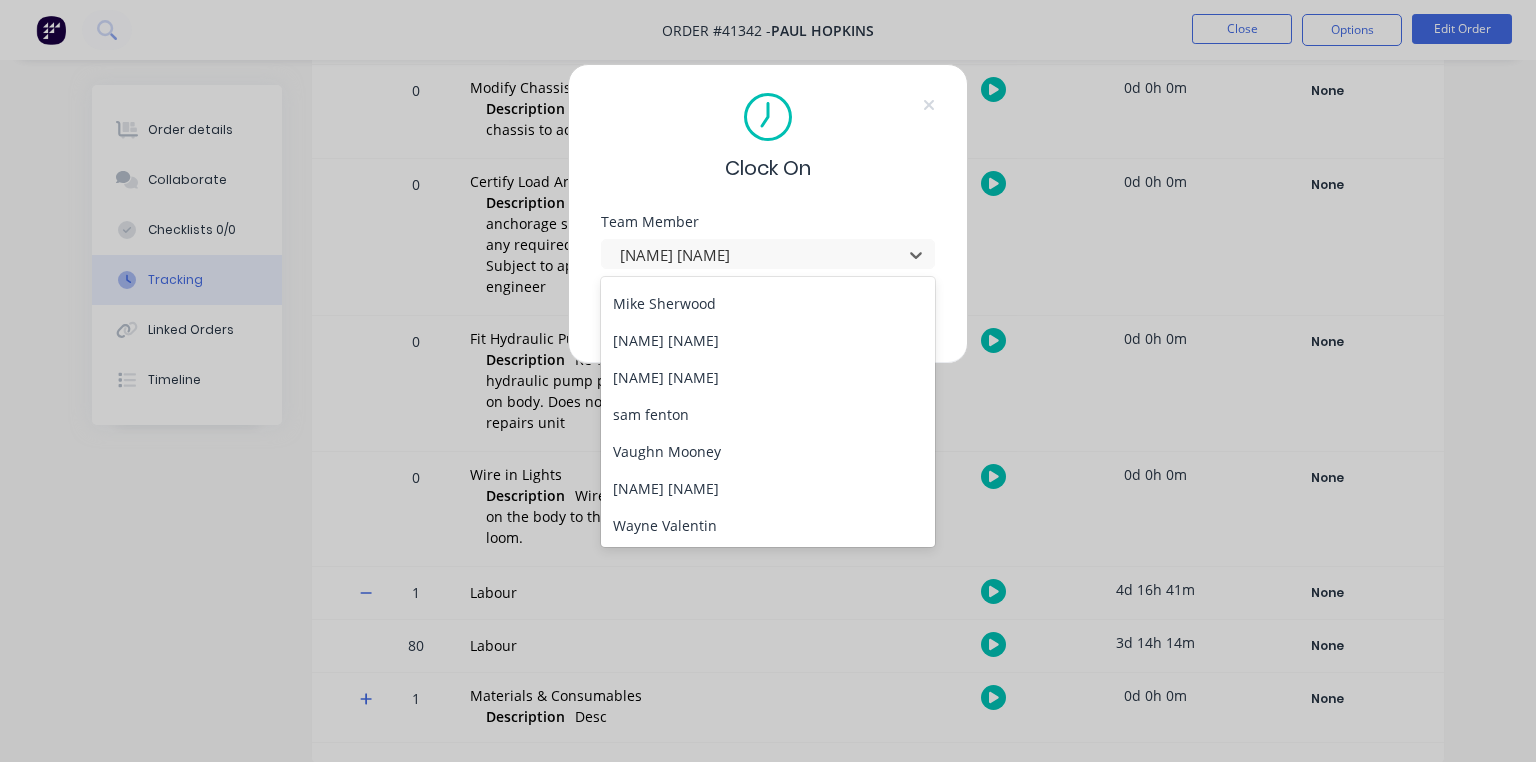 click on "[NAME] [NAME]" at bounding box center (768, 377) 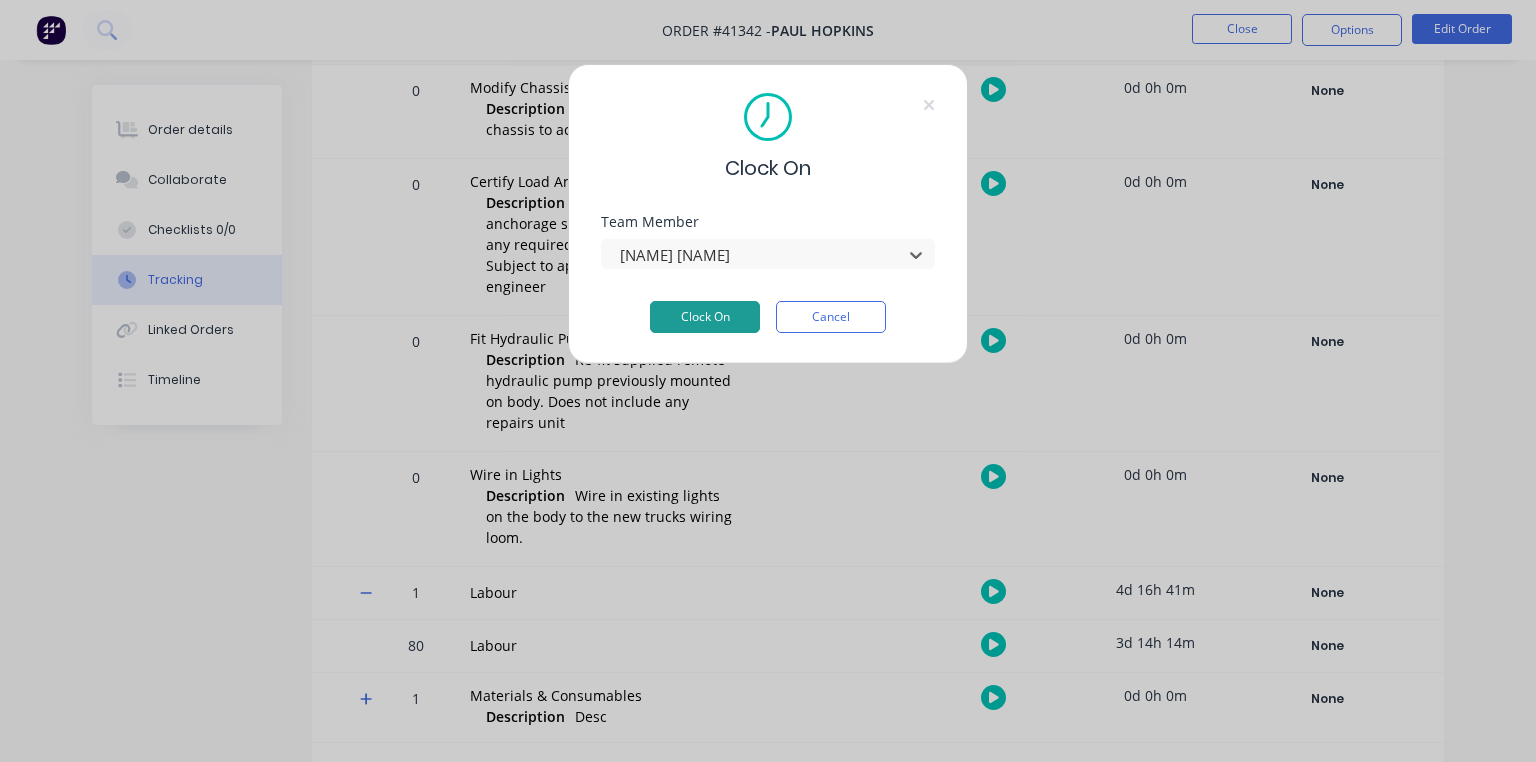 click on "Clock On" at bounding box center (705, 317) 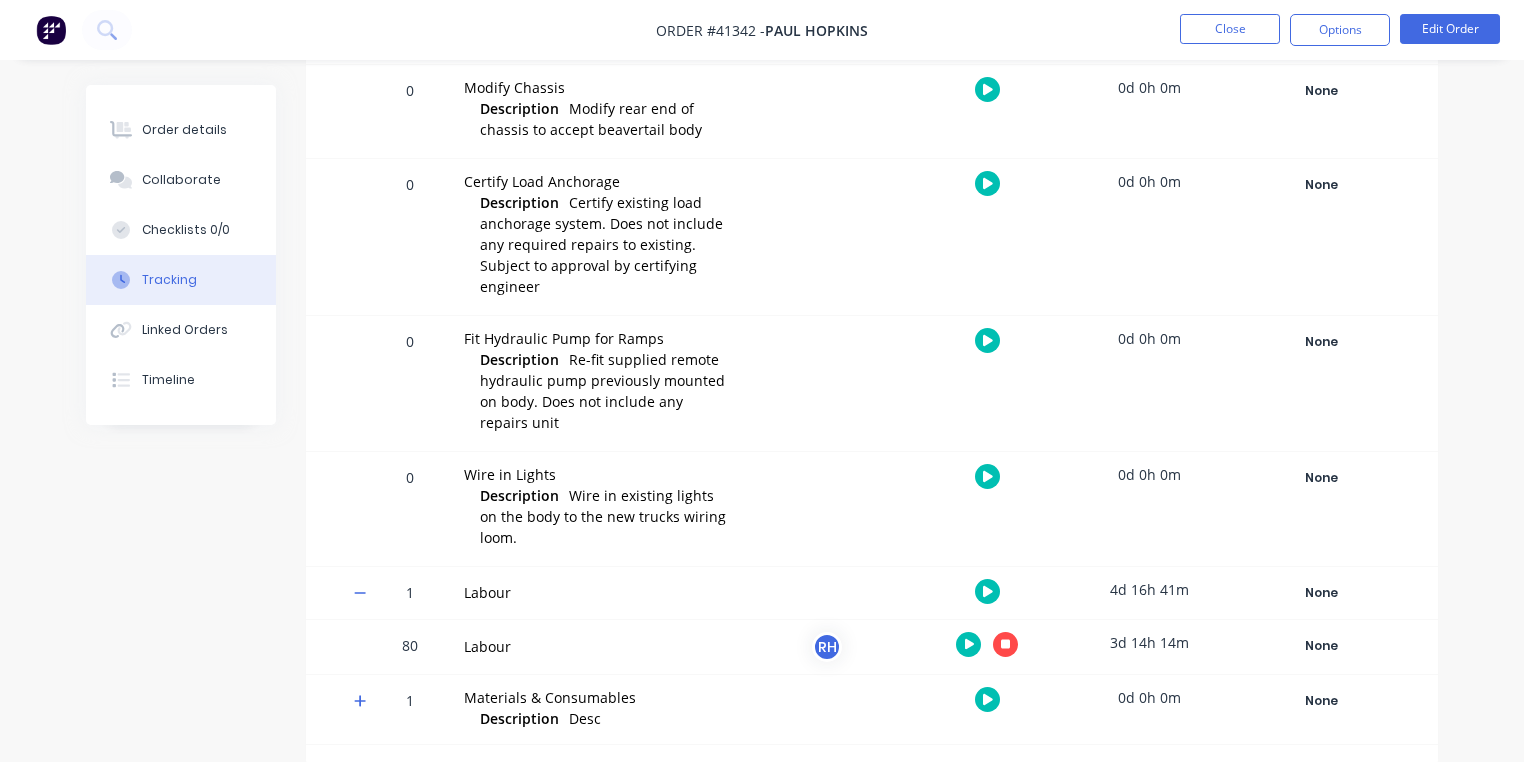 click 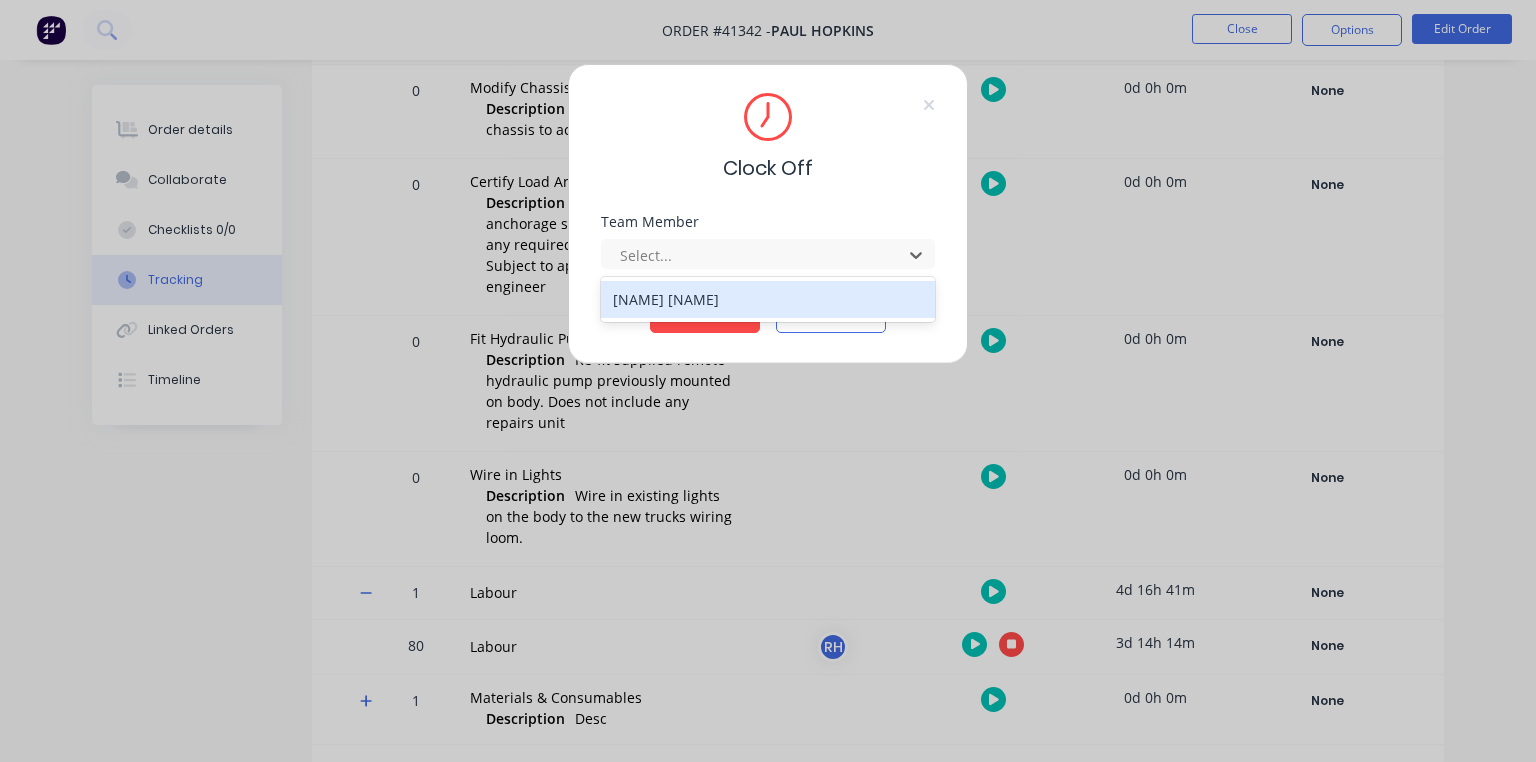 click on "[NAME] [NAME]" at bounding box center [768, 299] 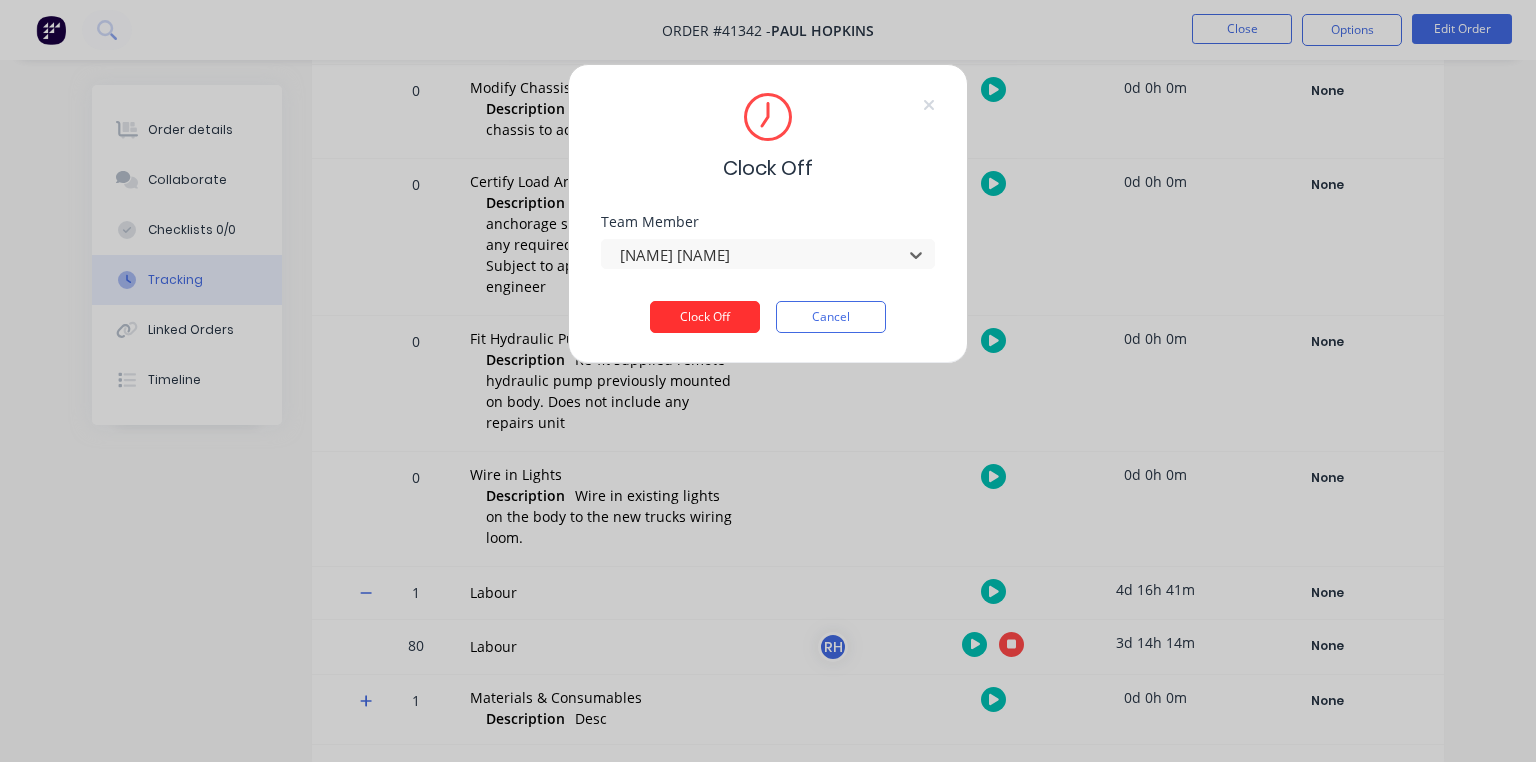 click on "Clock Off" at bounding box center (705, 317) 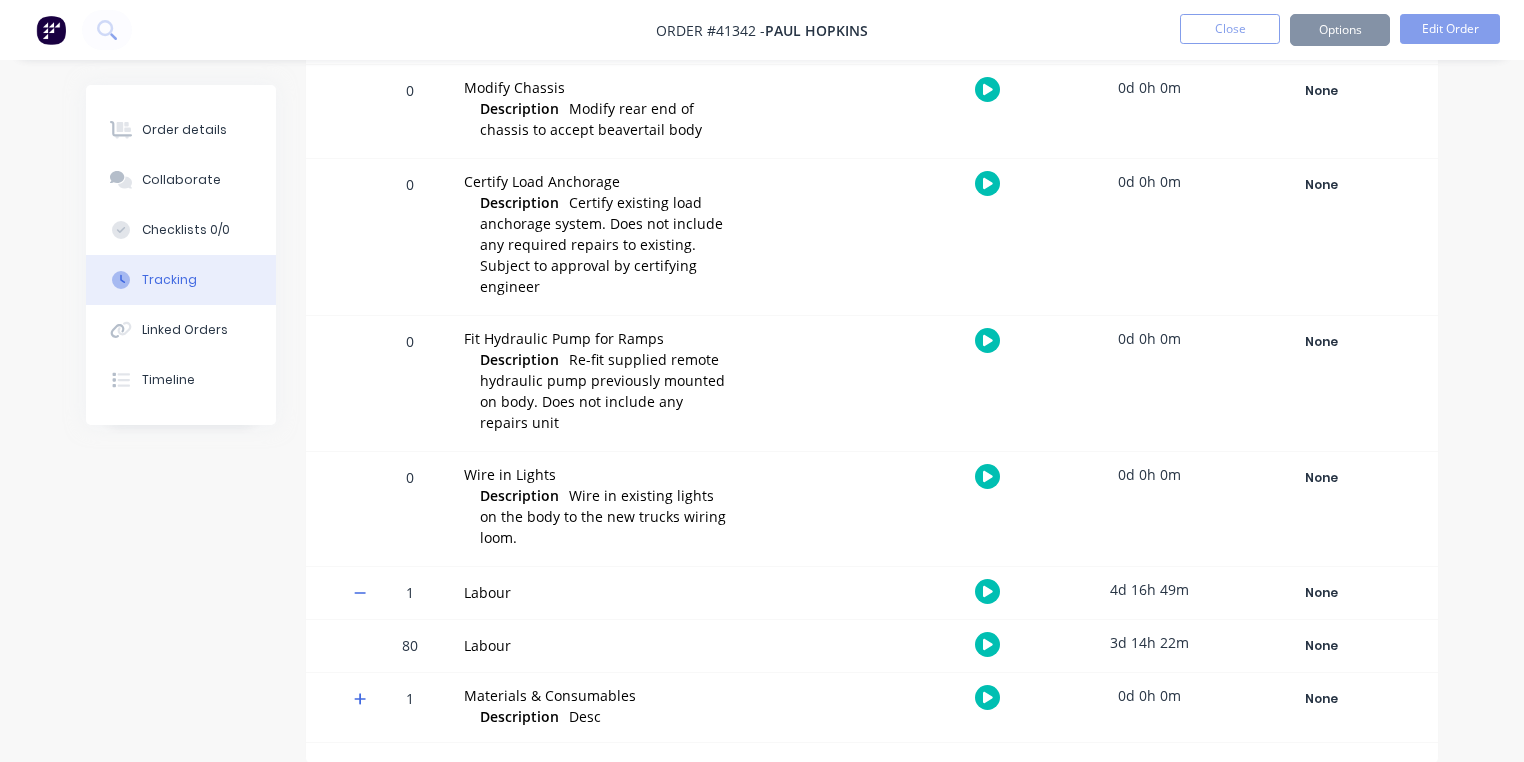 click at bounding box center [51, 30] 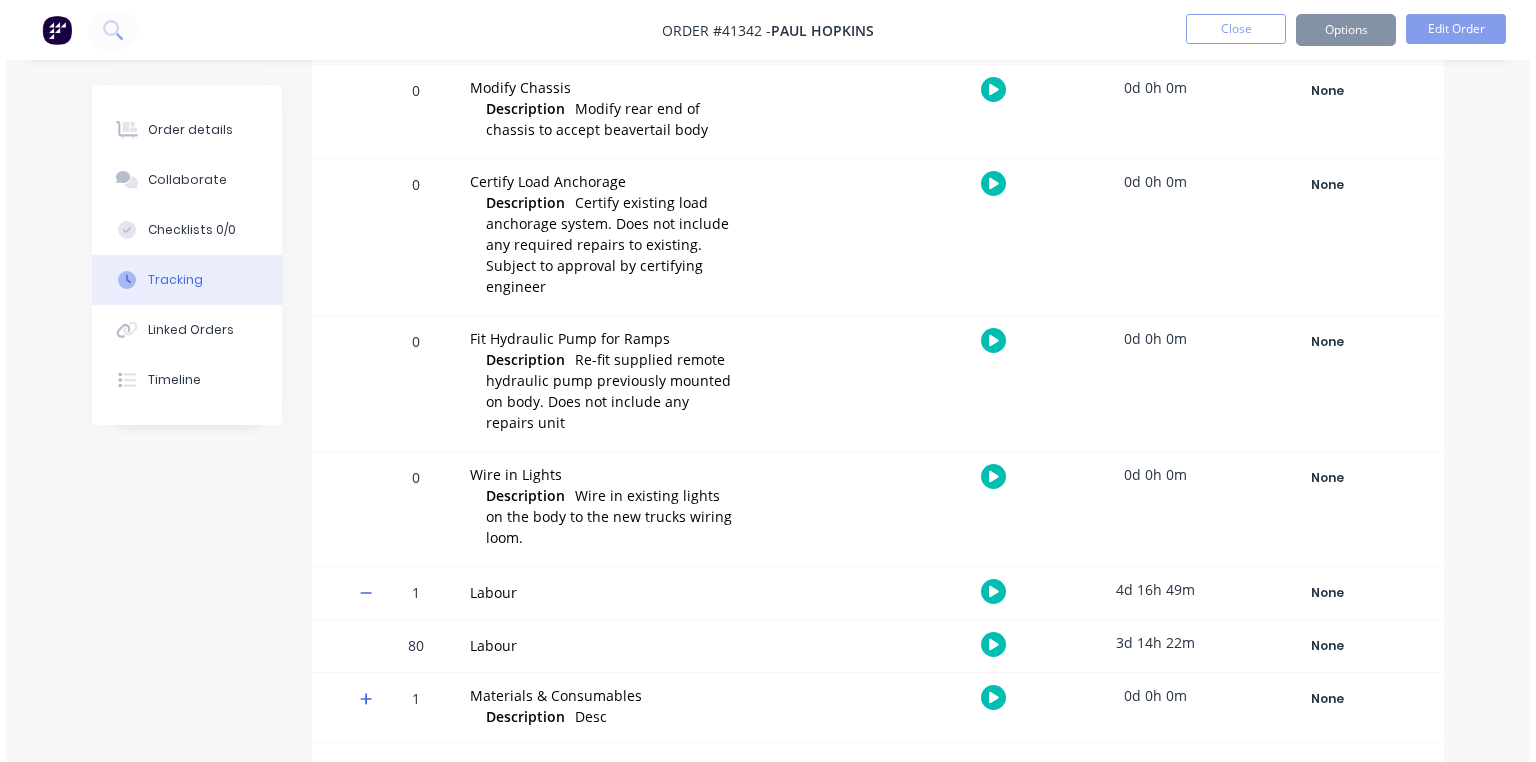 scroll, scrollTop: 0, scrollLeft: 0, axis: both 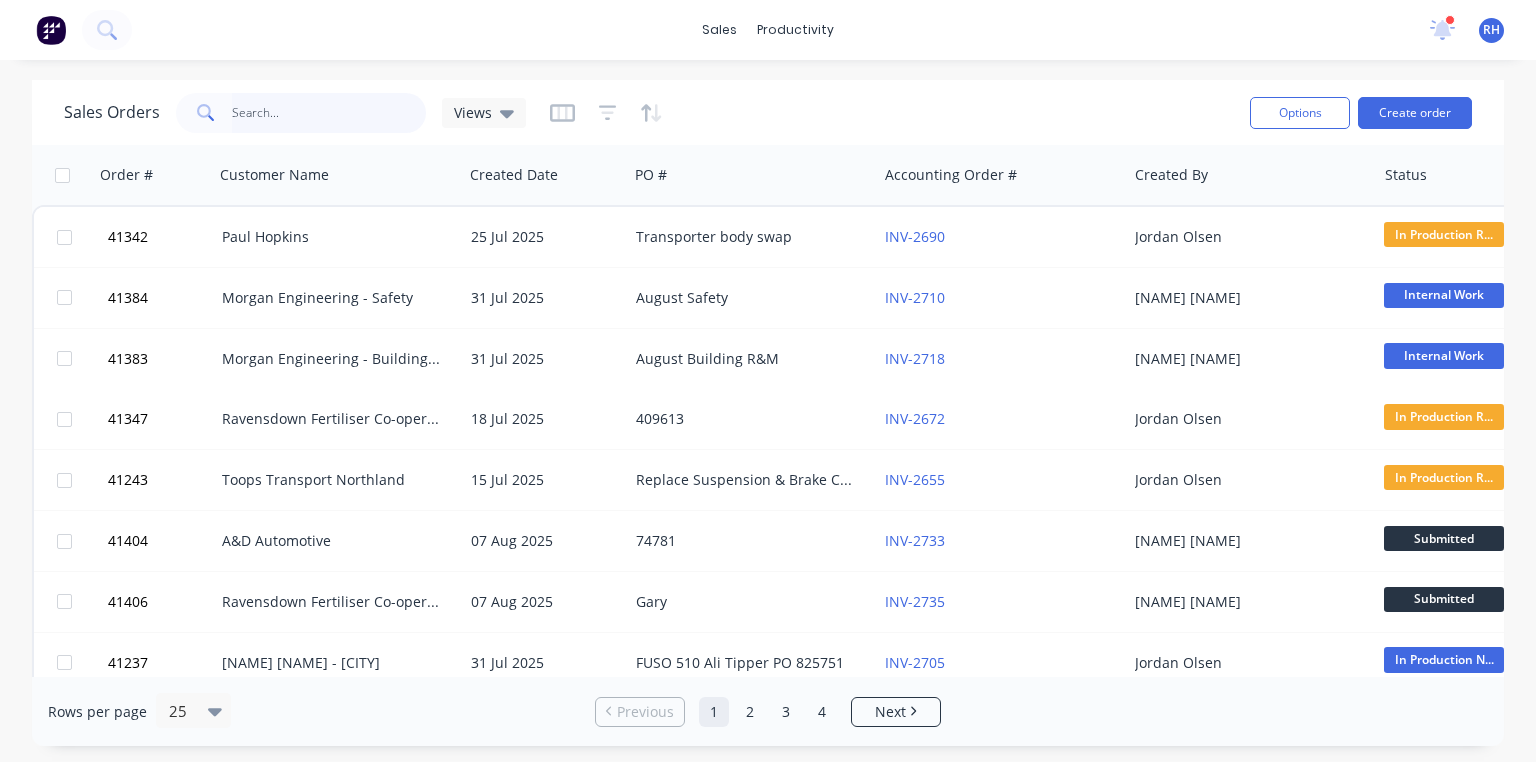 click at bounding box center [329, 113] 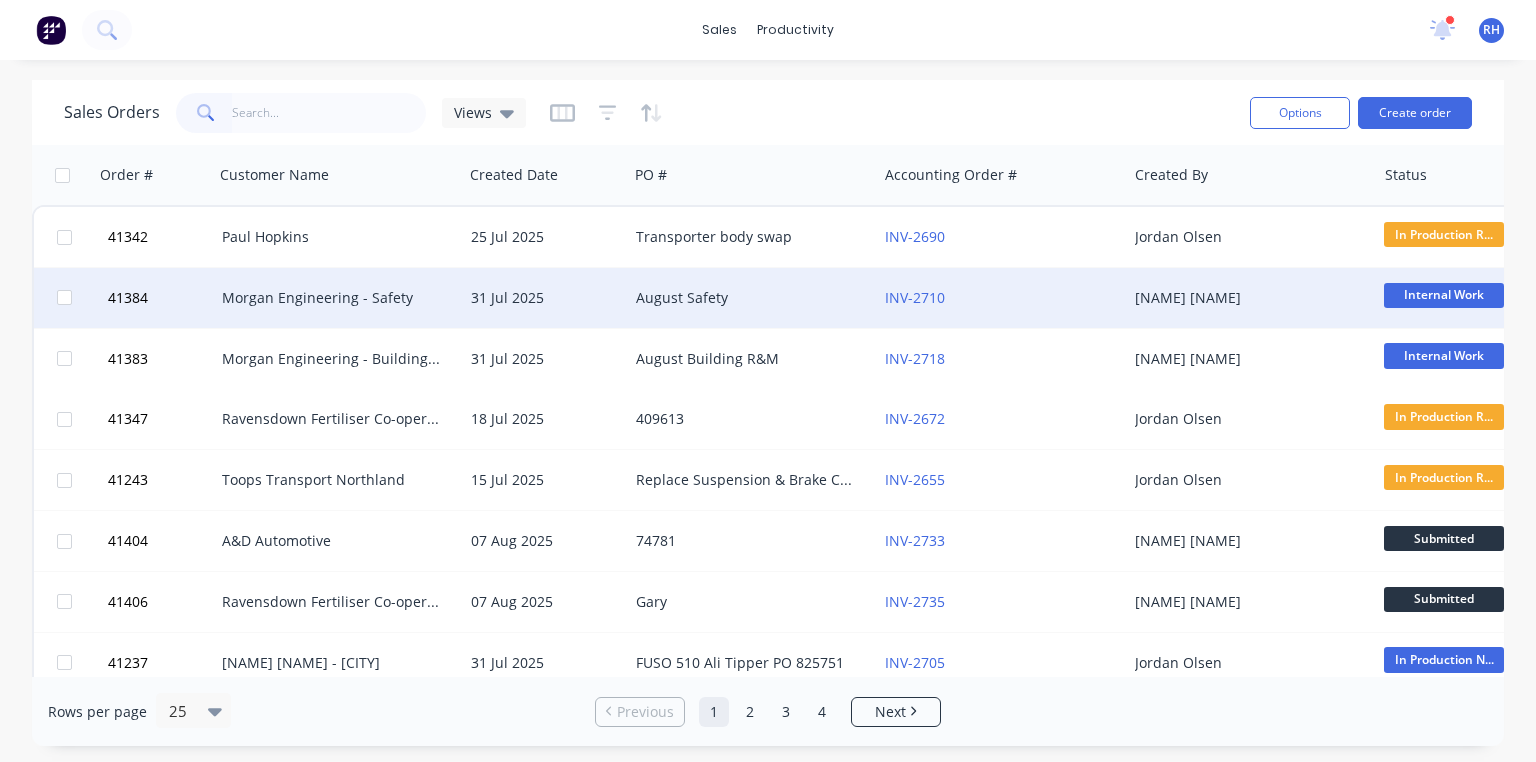 click on "Morgan Engineering - Safety" at bounding box center [333, 298] 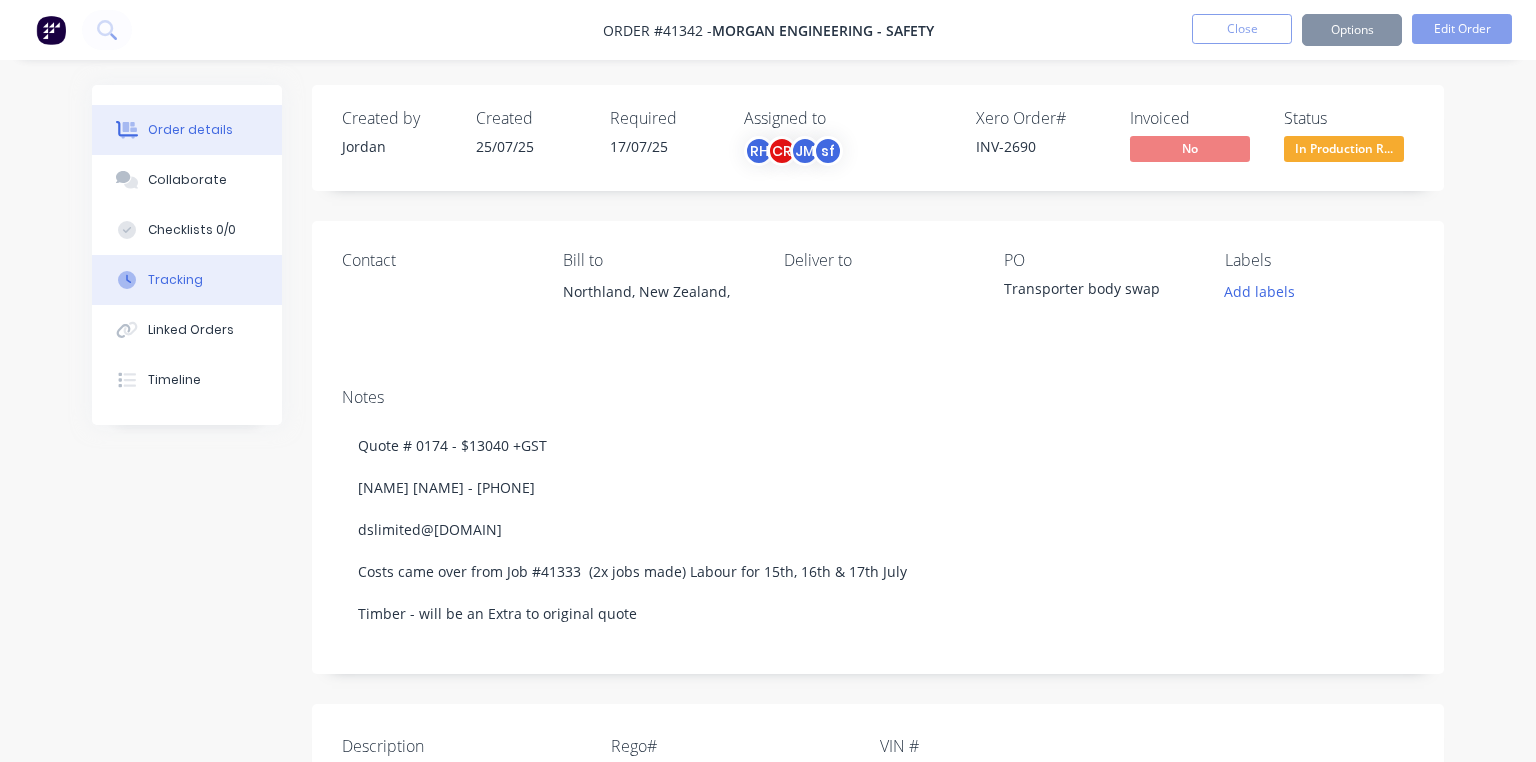 click on "Tracking" at bounding box center [187, 280] 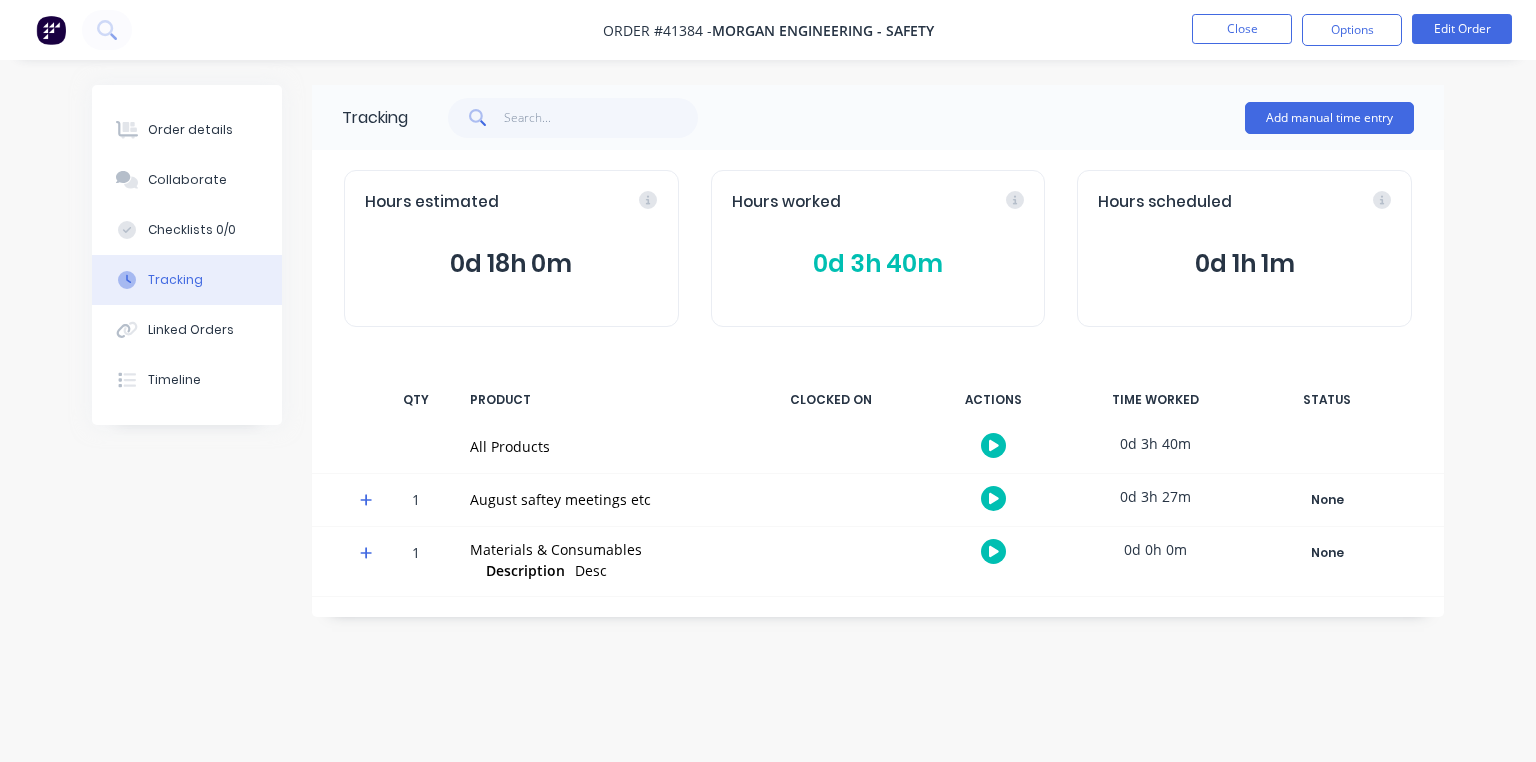 click 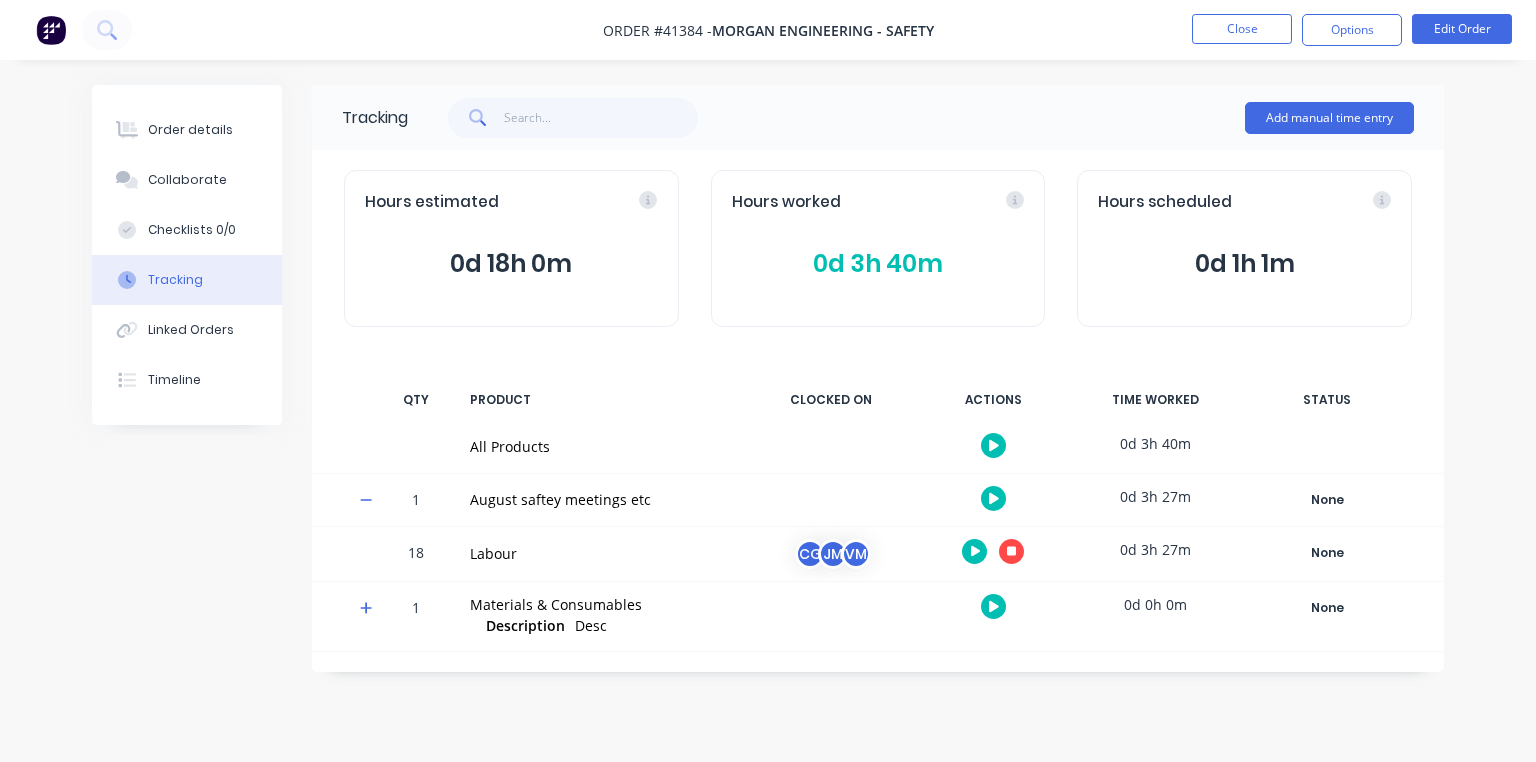 click 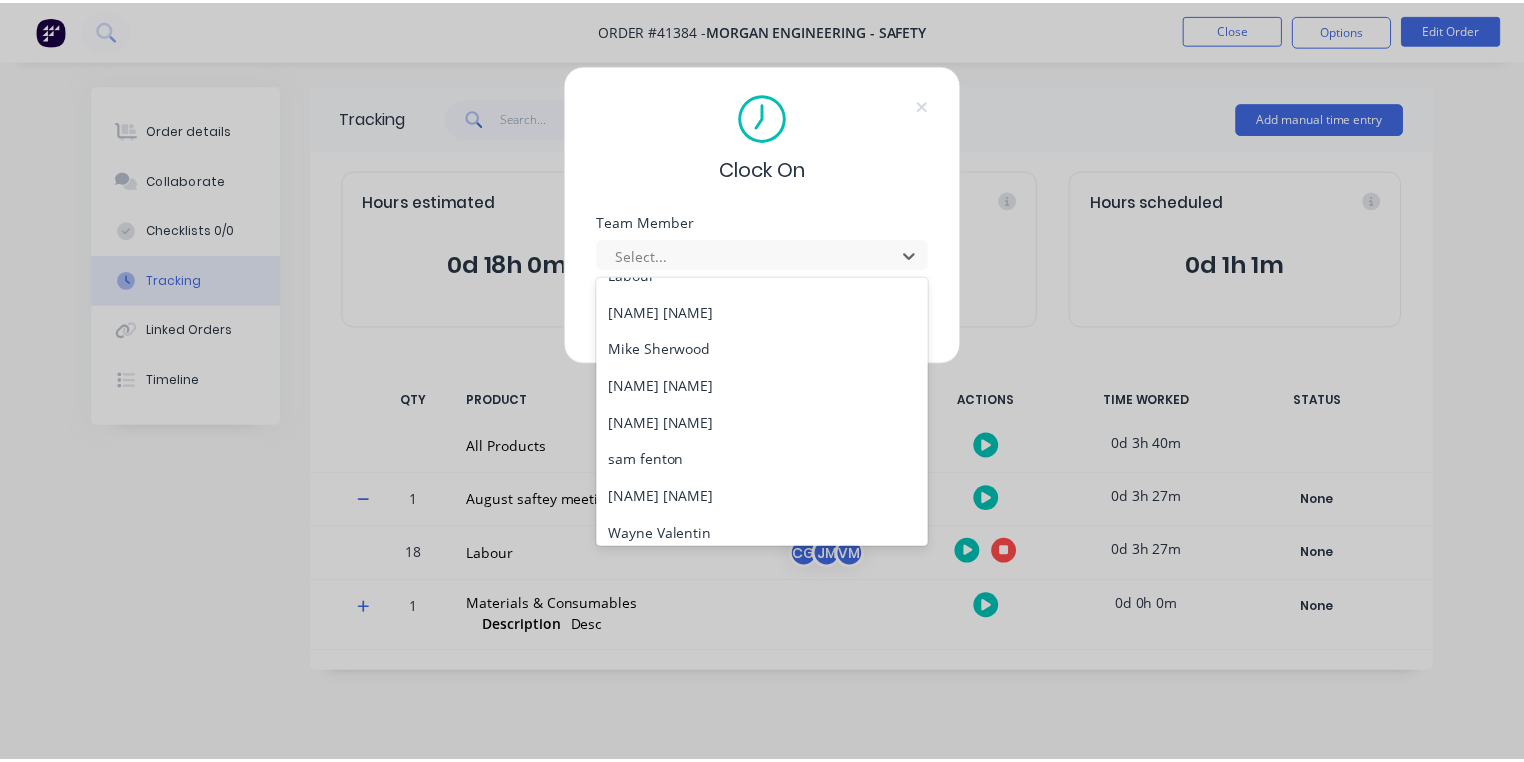 scroll, scrollTop: 181, scrollLeft: 0, axis: vertical 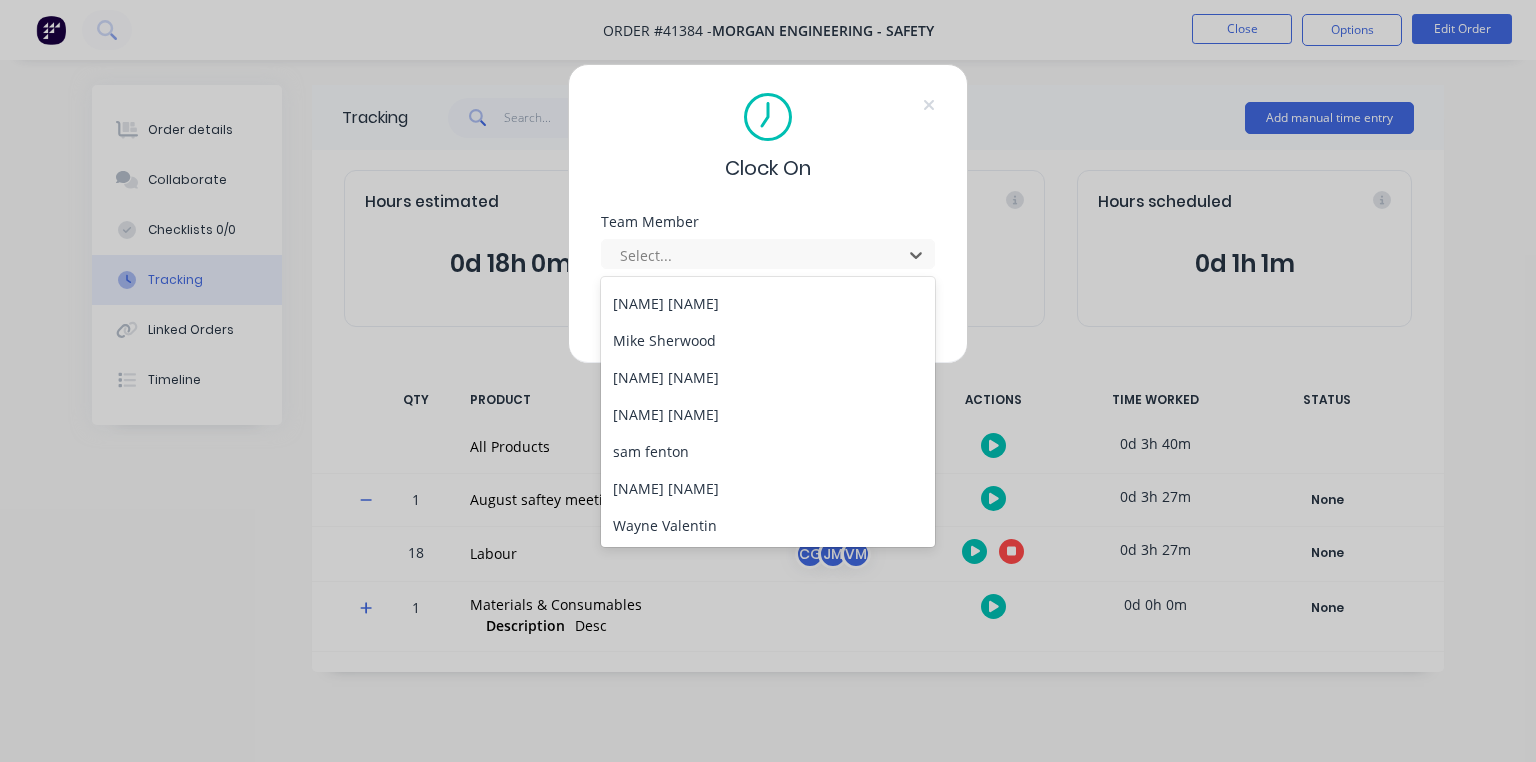 click on "[NAME] [NAME]" at bounding box center (768, 414) 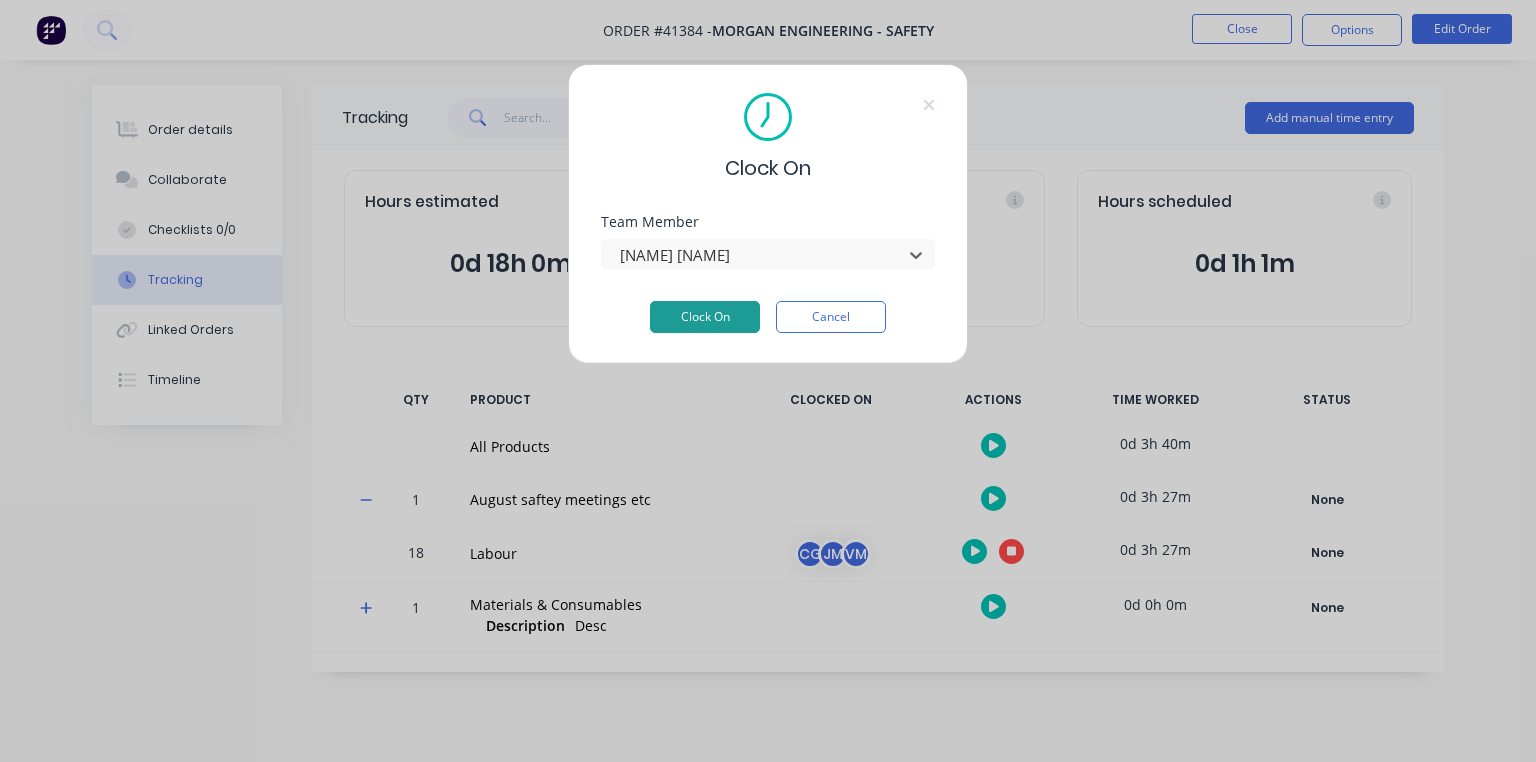 click on "Clock On" at bounding box center (705, 317) 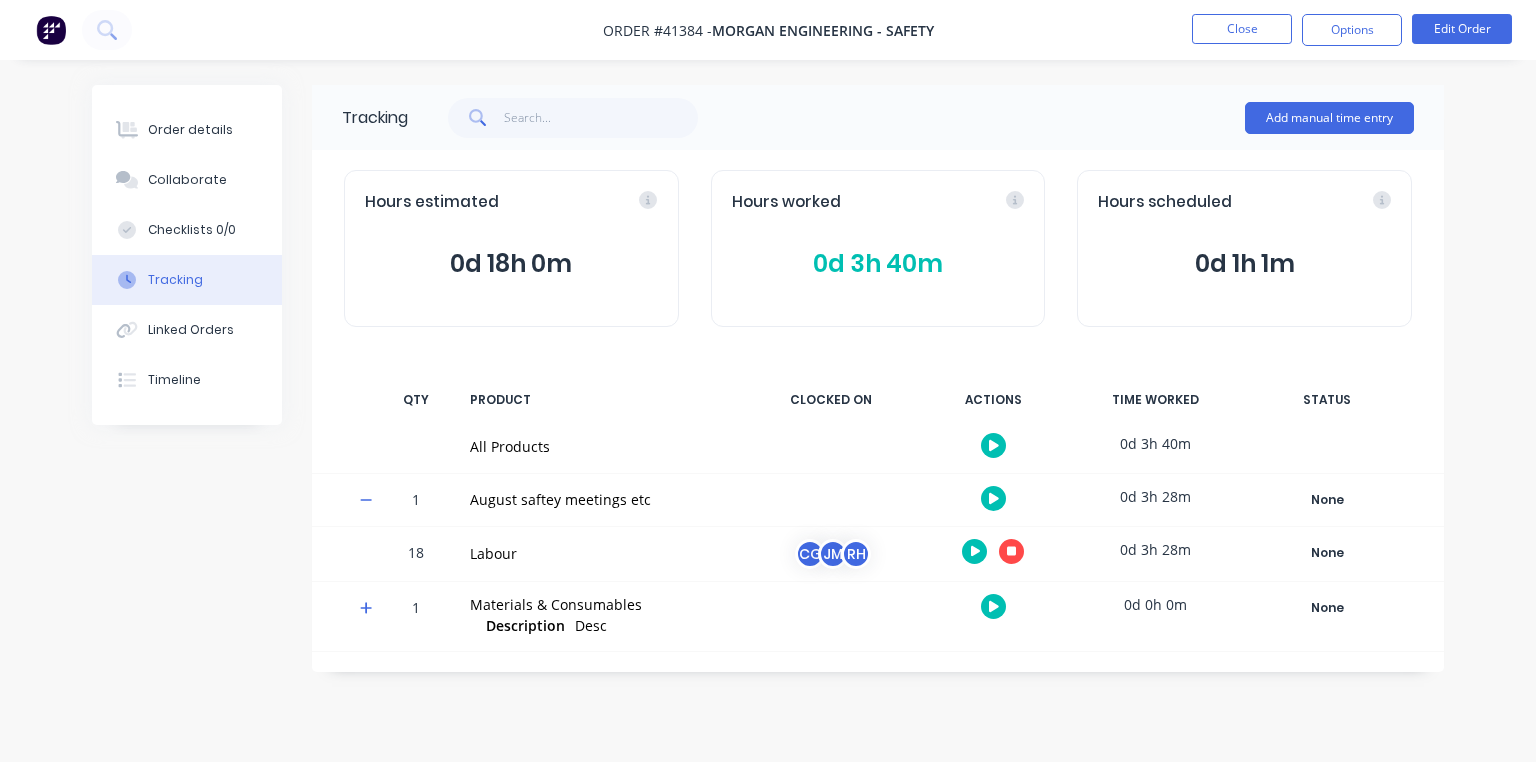 click 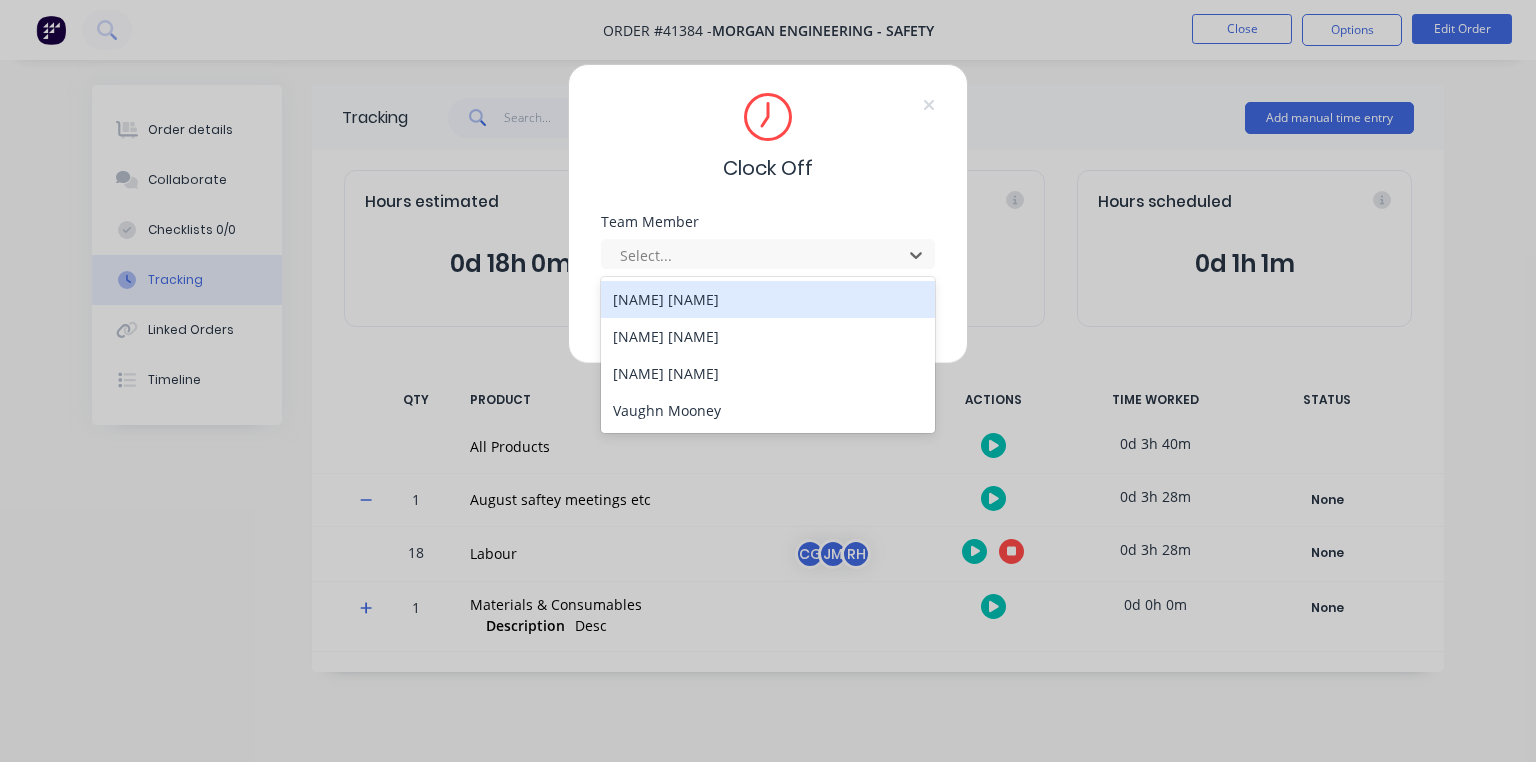 click on "[NAME] [NAME]" at bounding box center (768, 373) 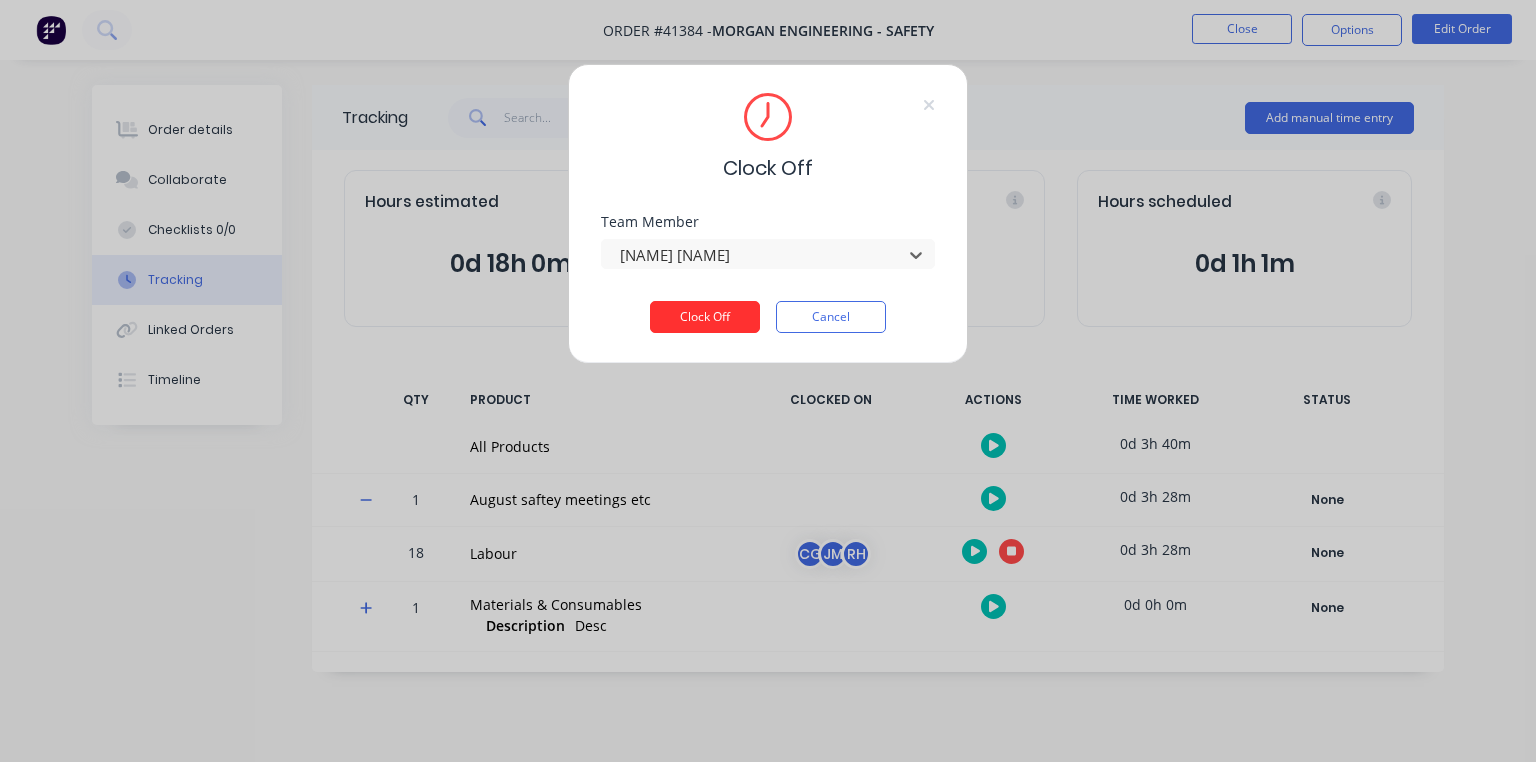 click on "Clock Off" at bounding box center [705, 317] 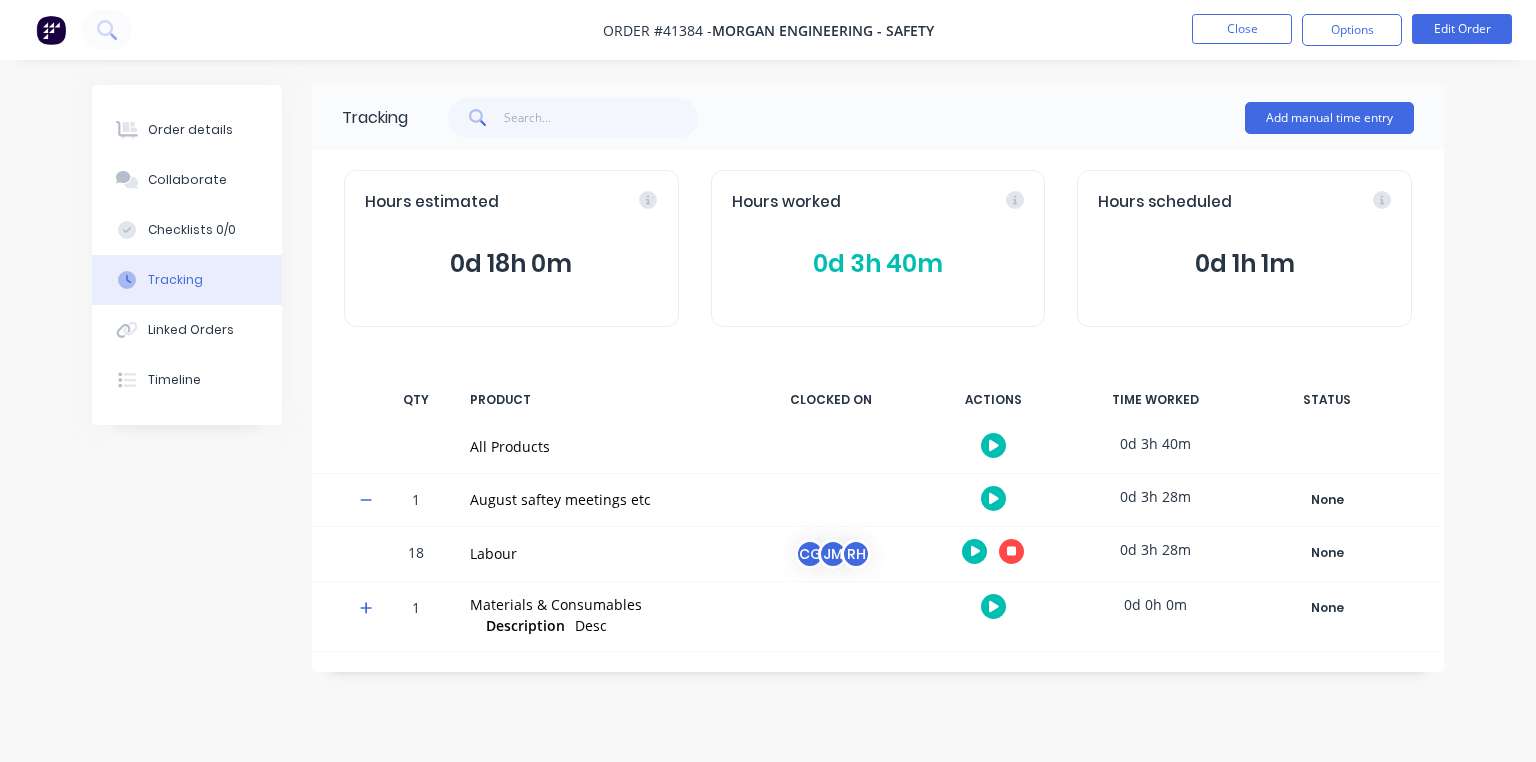 click at bounding box center [51, 30] 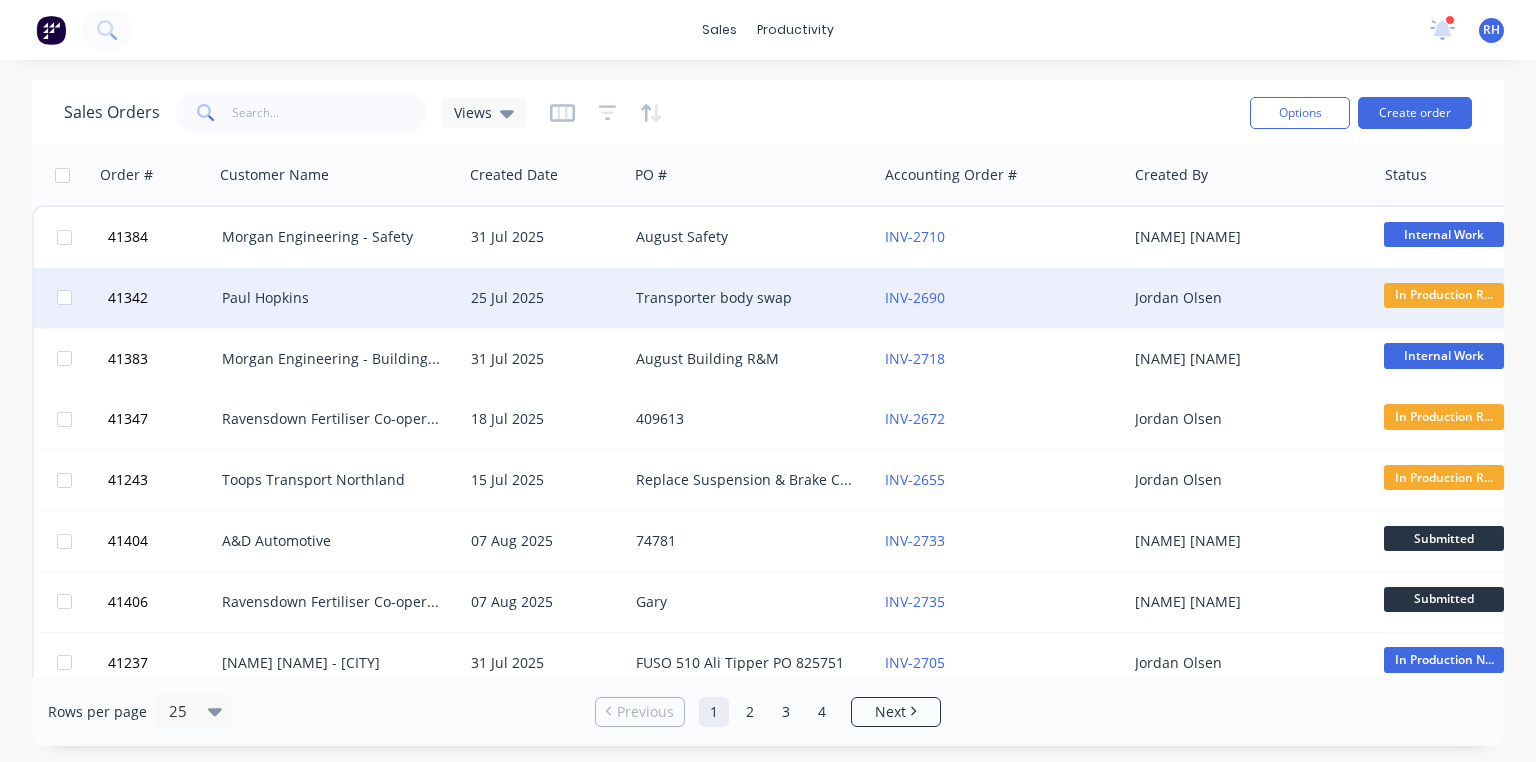 click on "Paul Hopkins" at bounding box center (338, 298) 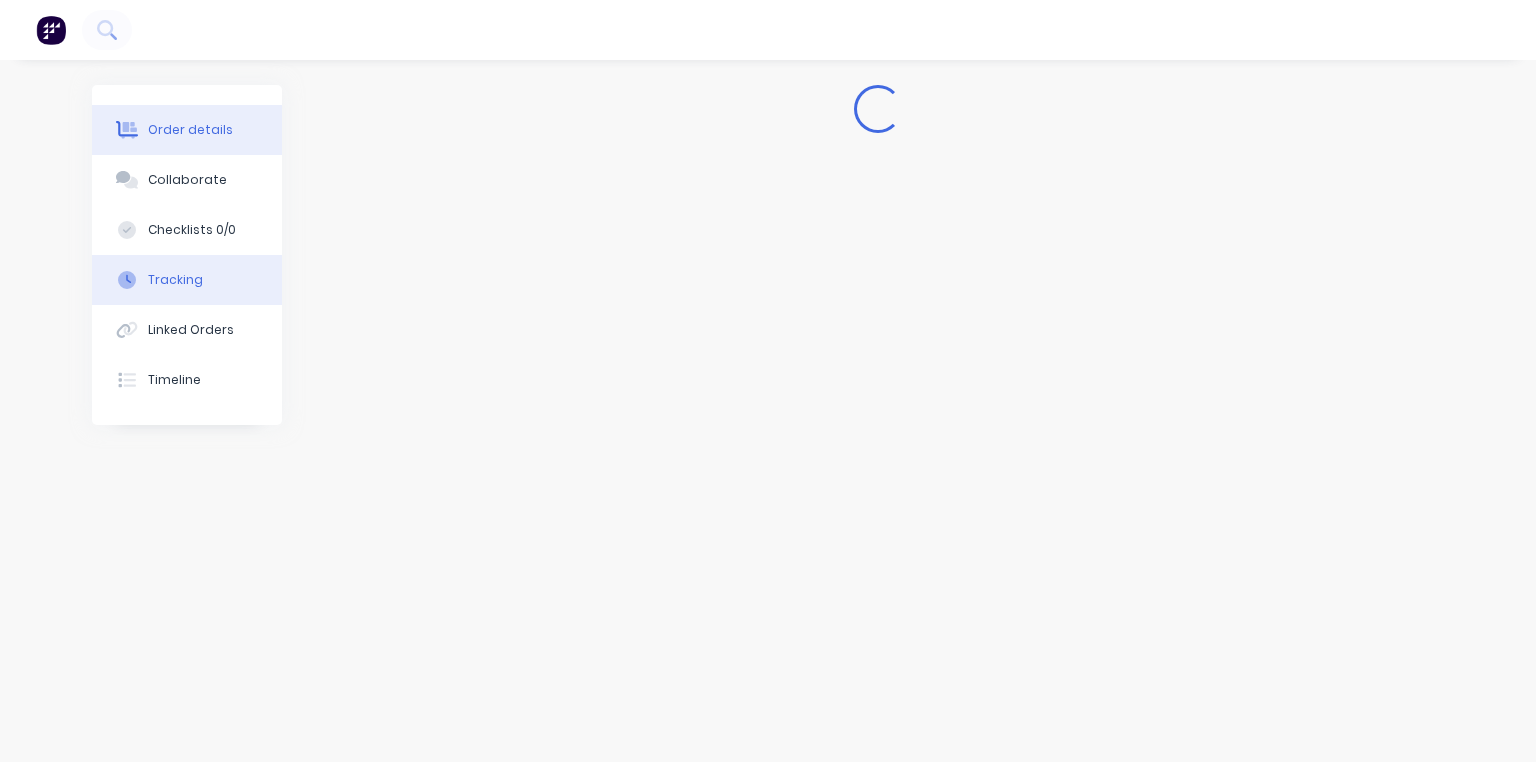 click on "Tracking" at bounding box center (187, 280) 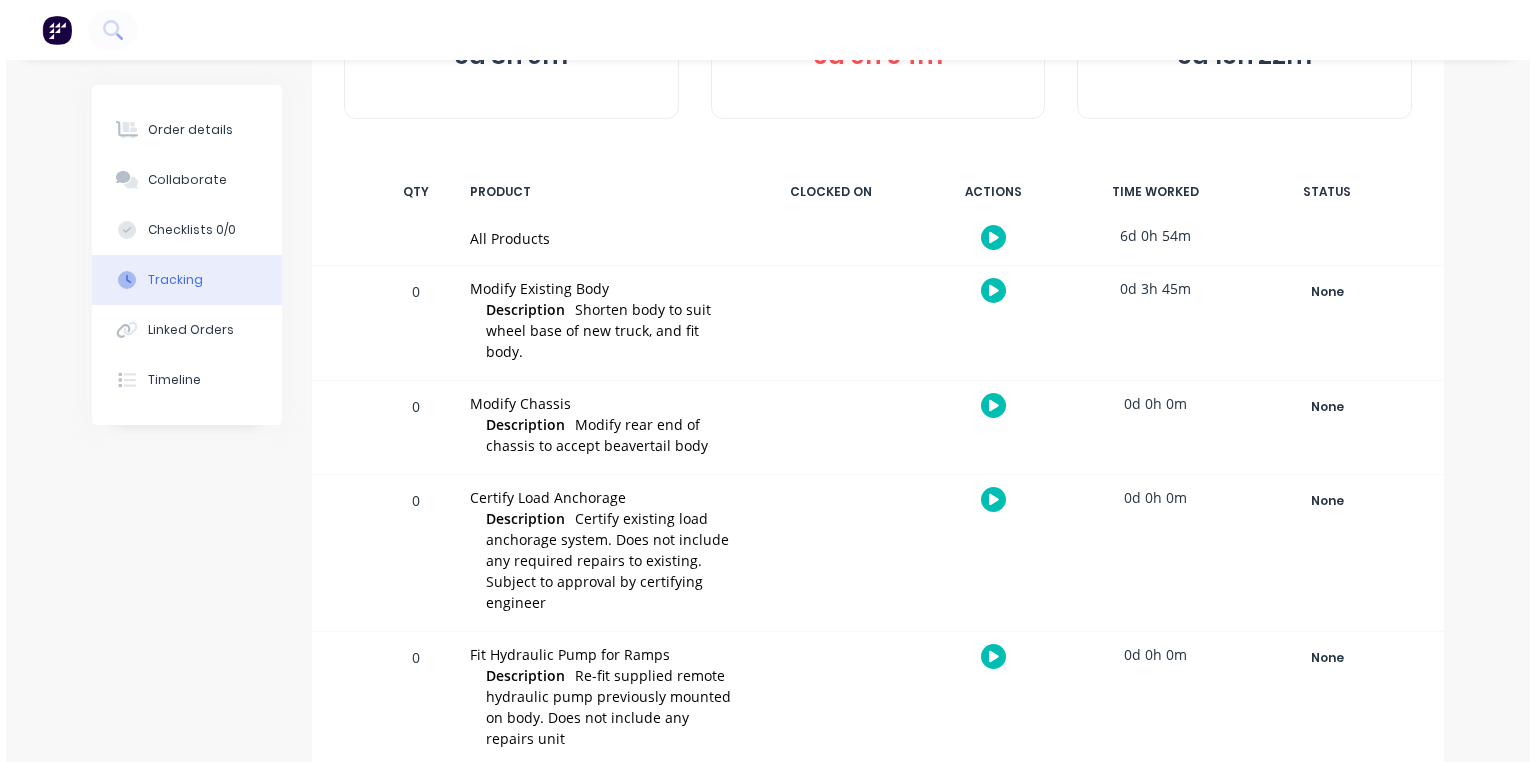 scroll, scrollTop: 471, scrollLeft: 0, axis: vertical 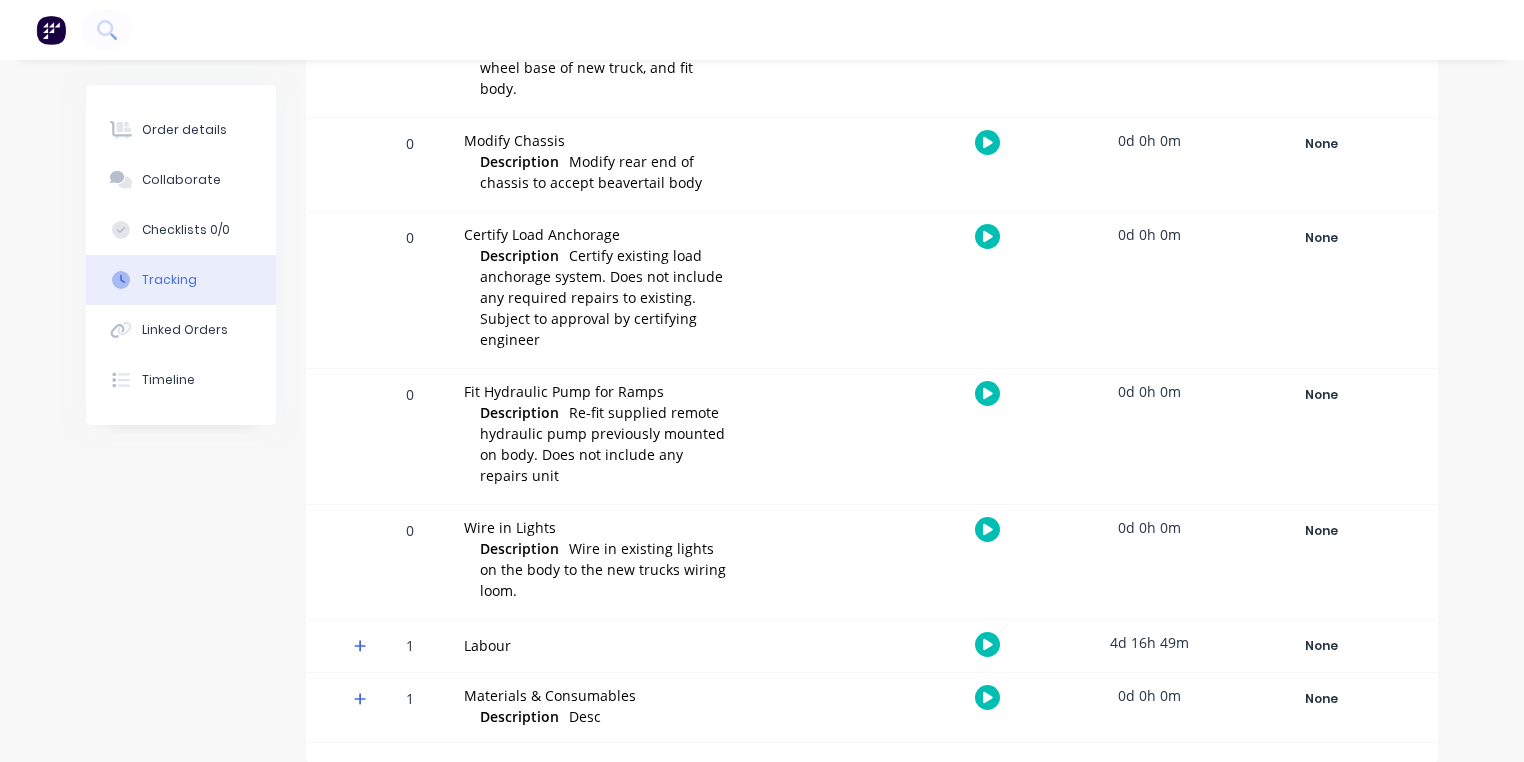 click 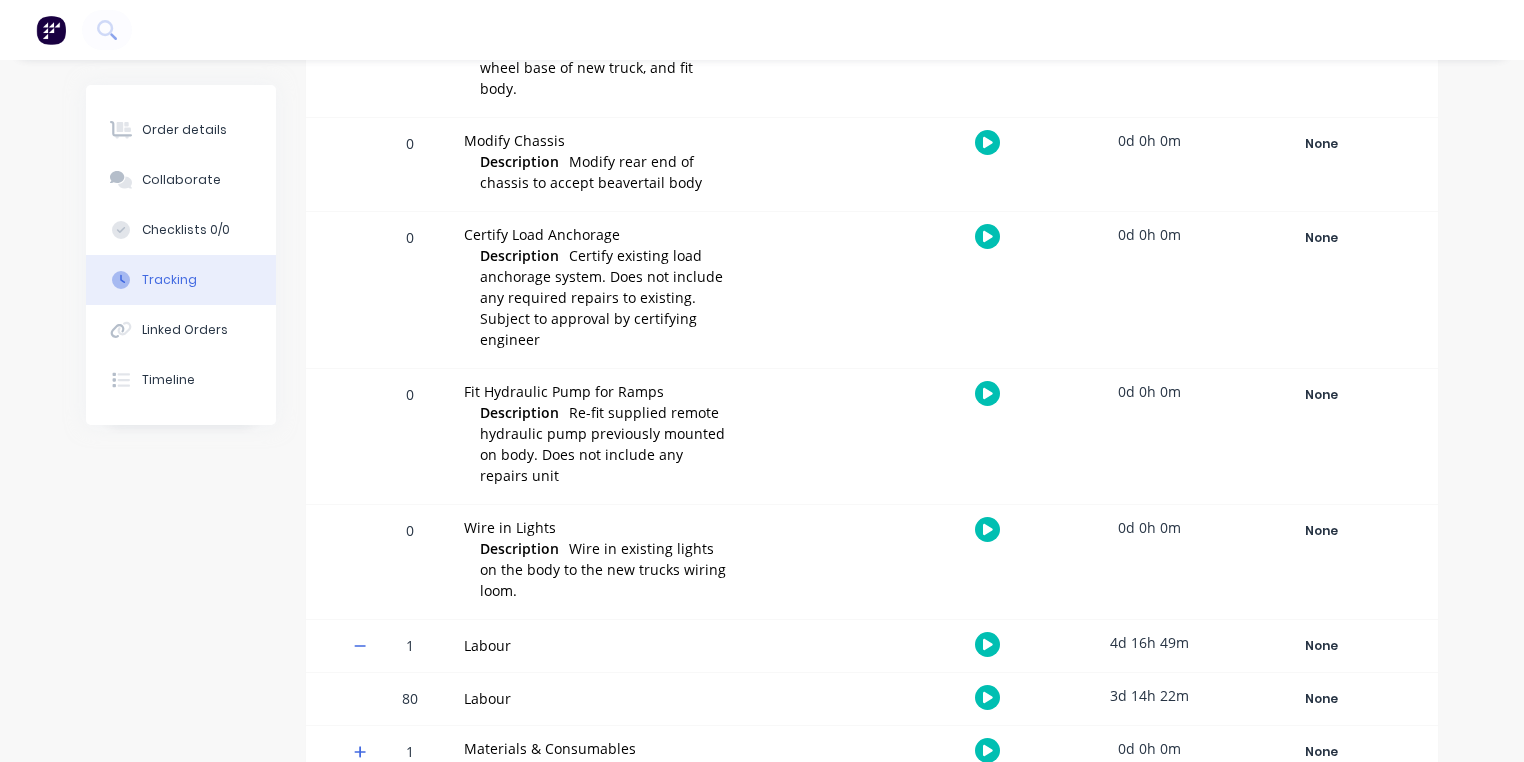 click 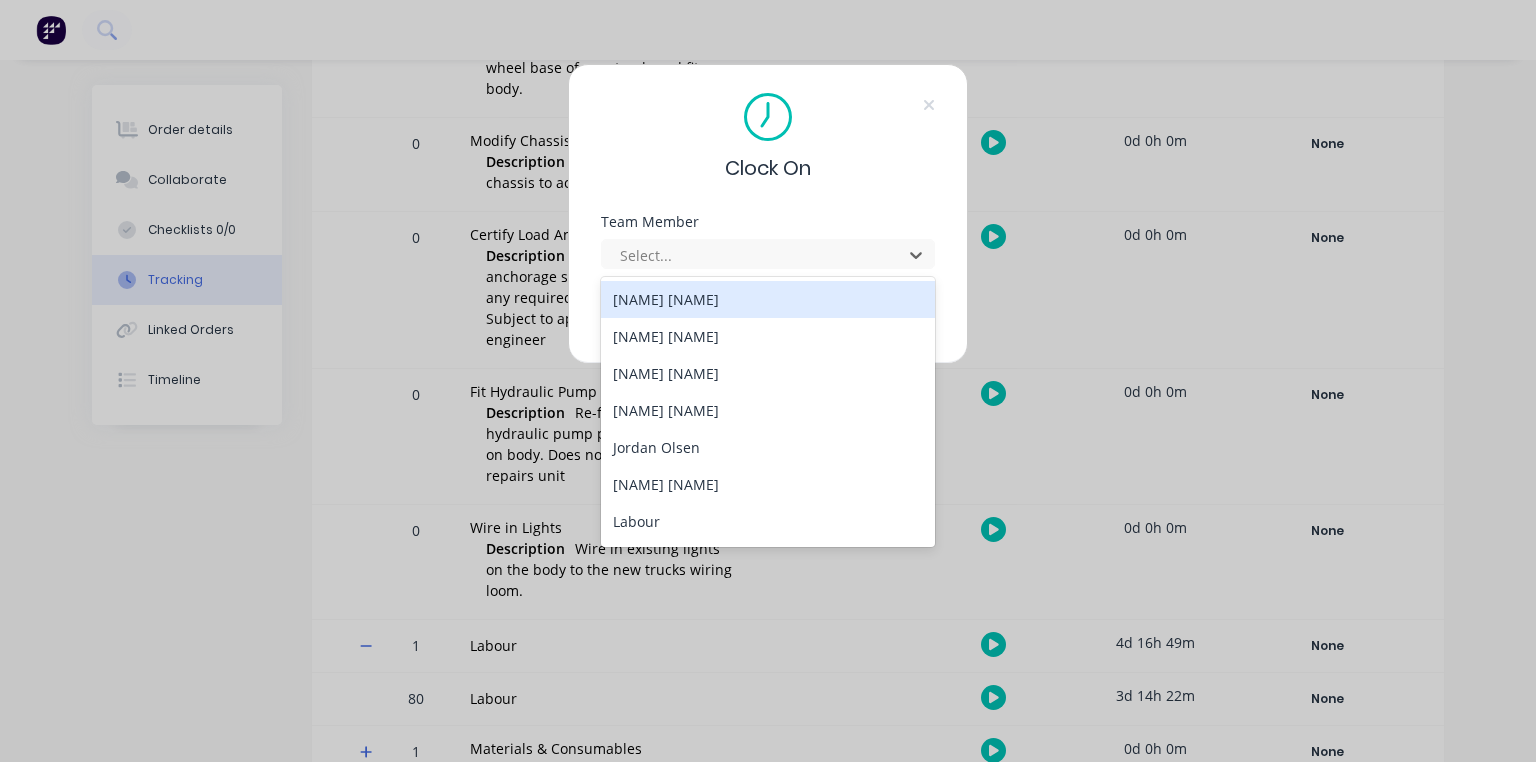 scroll, scrollTop: 292, scrollLeft: 0, axis: vertical 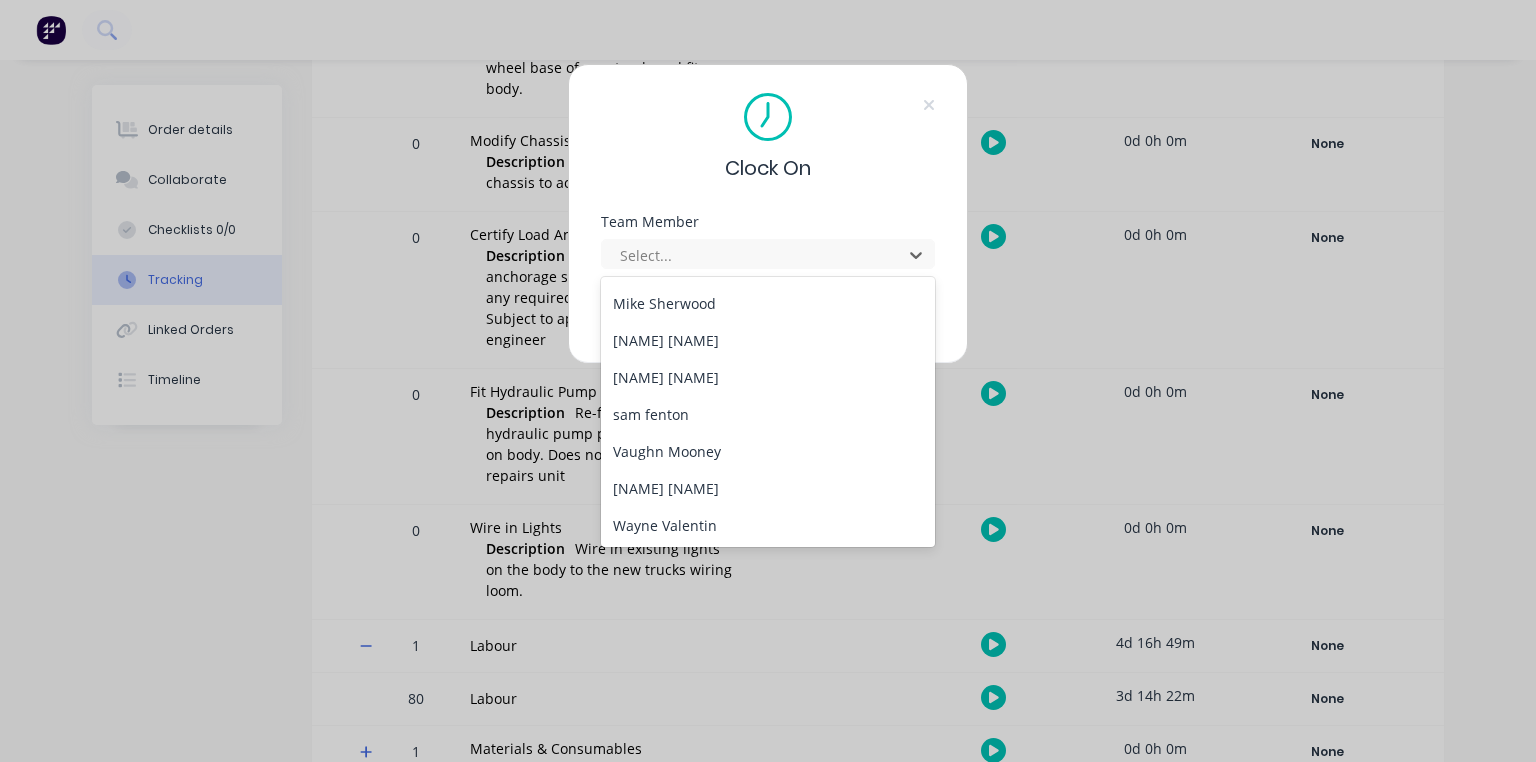 click on "sam fenton" at bounding box center (768, 414) 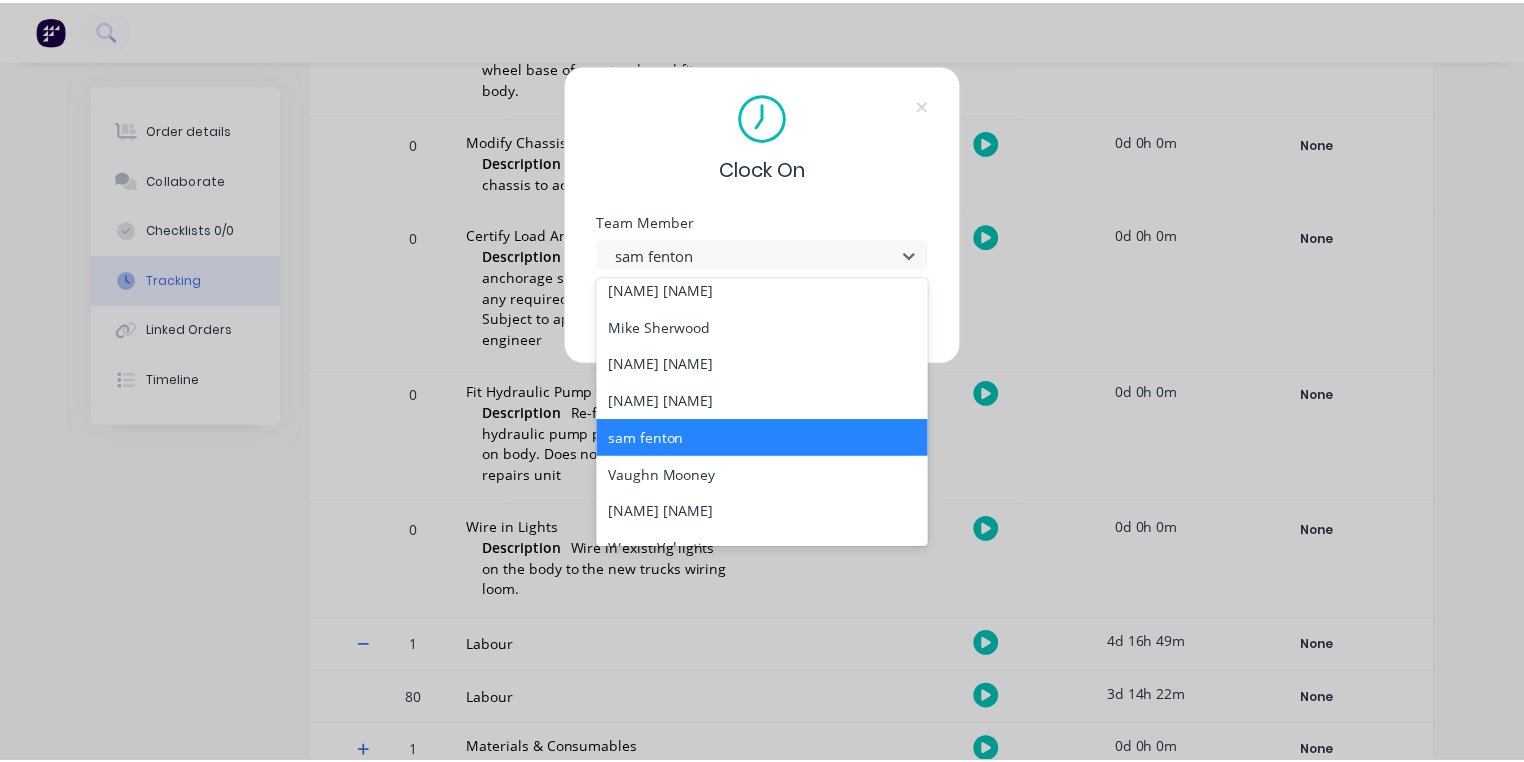 scroll, scrollTop: 292, scrollLeft: 0, axis: vertical 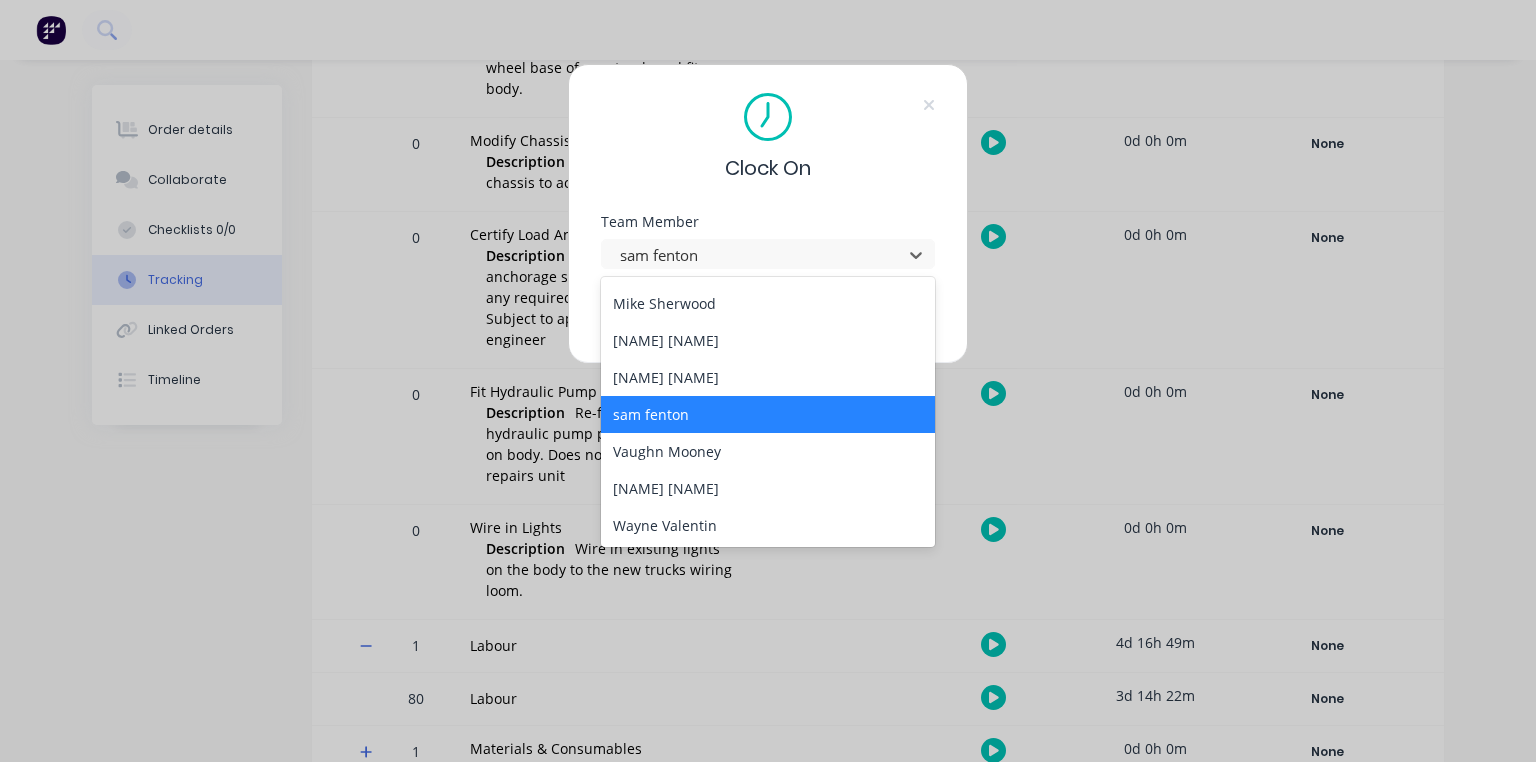 click on "[NAME] [NAME]" at bounding box center (768, 377) 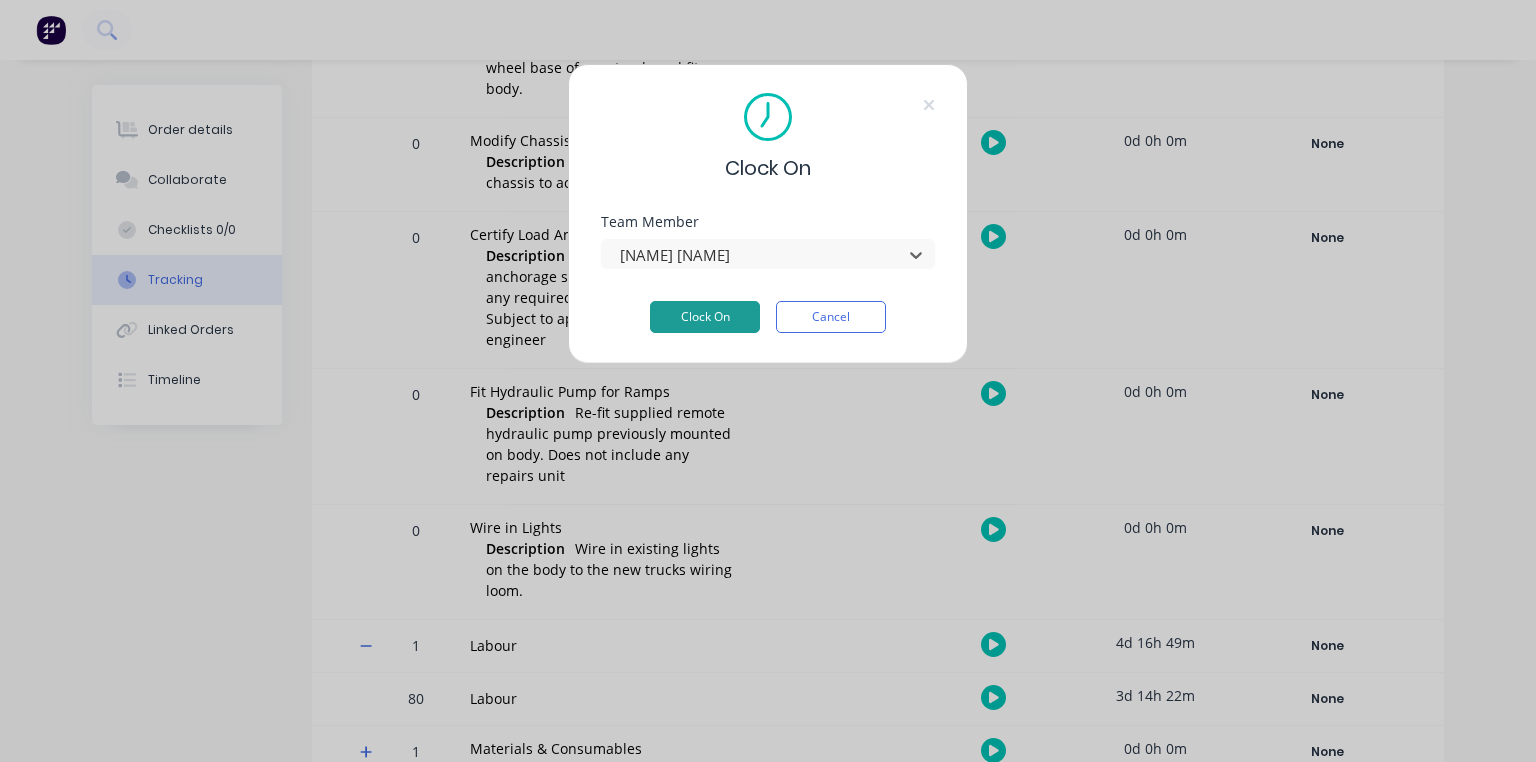 click on "Clock On" at bounding box center (705, 317) 